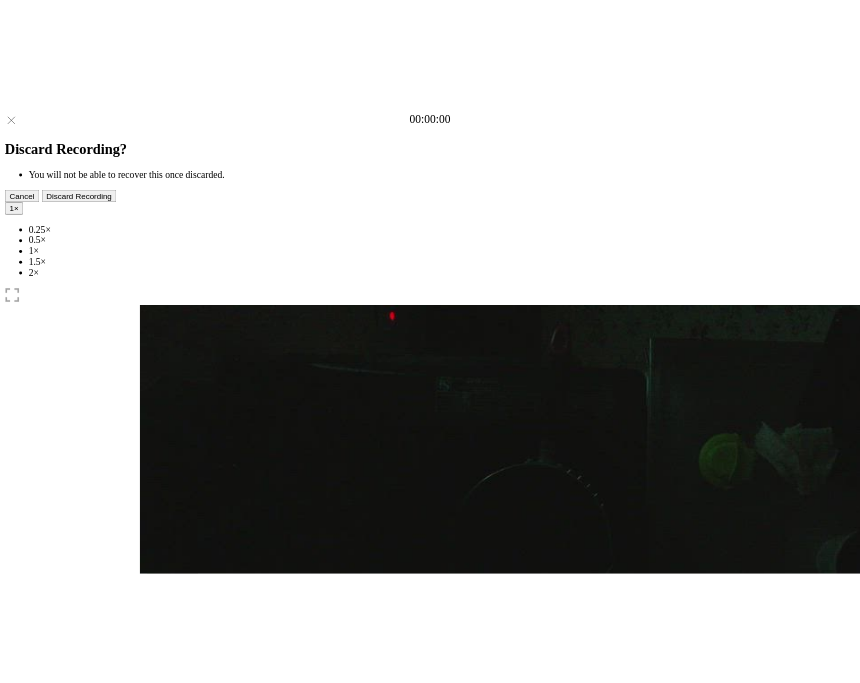 scroll, scrollTop: 0, scrollLeft: 0, axis: both 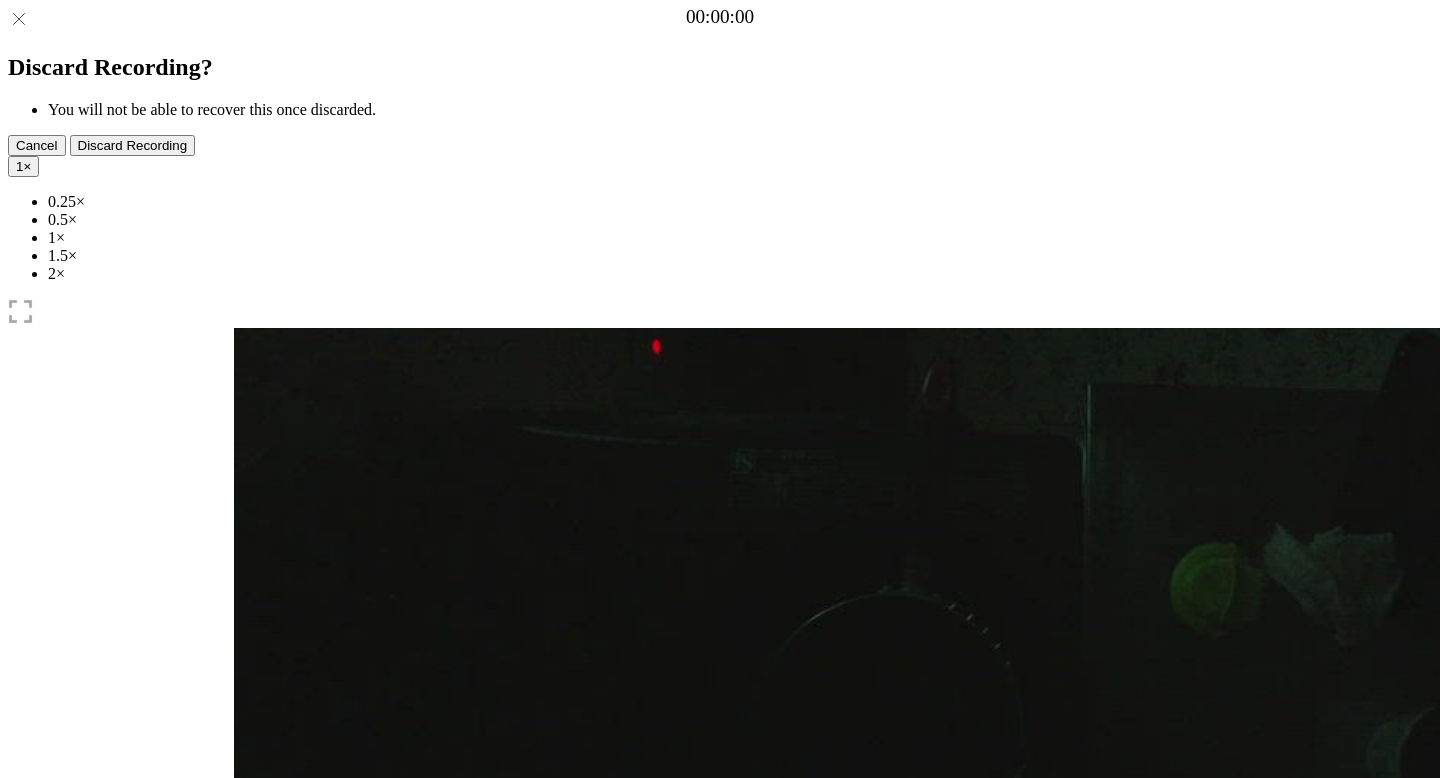 click on "Time elapsed:  [TIME]
Time remaining:  [TIME]" at bounding box center (720, 1028) 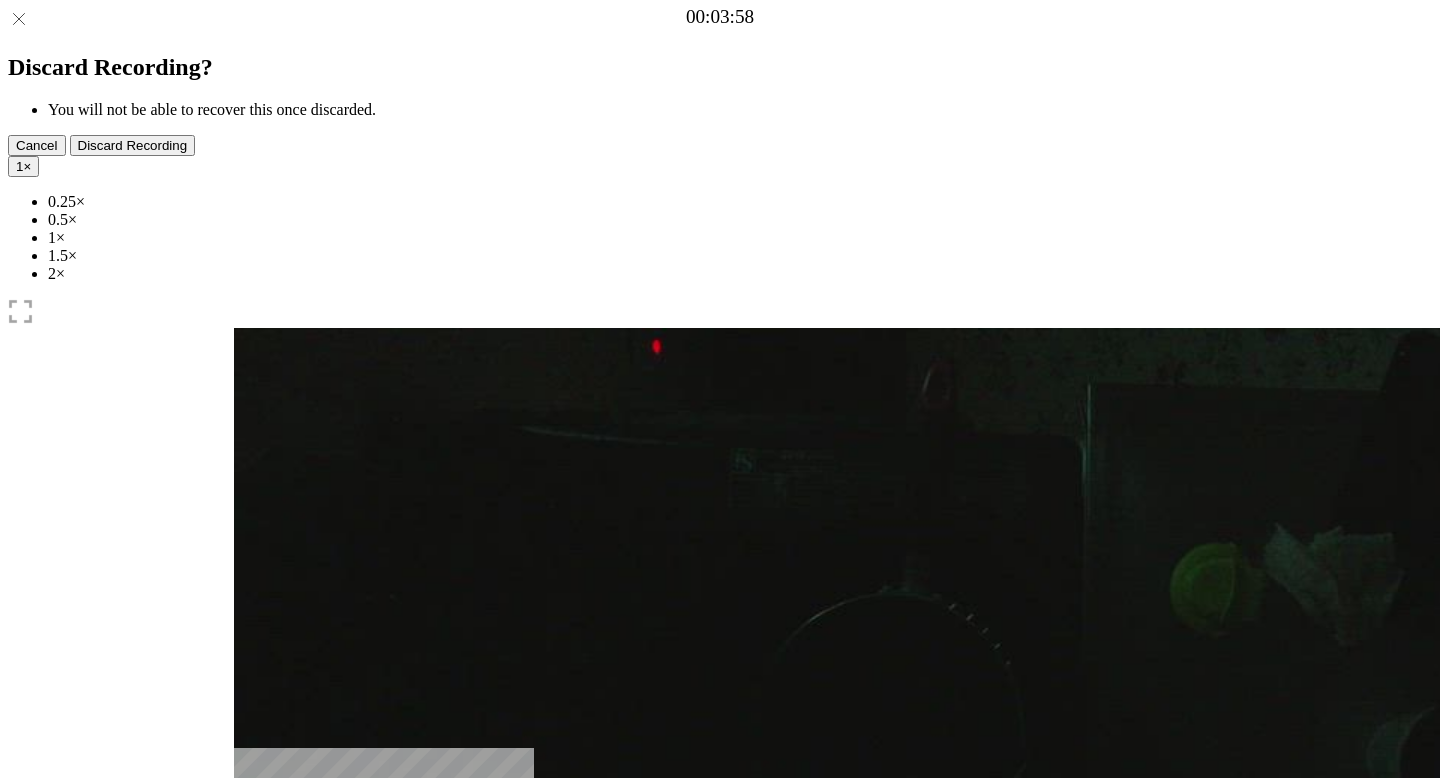 click on "Time elapsed:  [TIME]
Time remaining:  [TIME]" at bounding box center [720, 920] 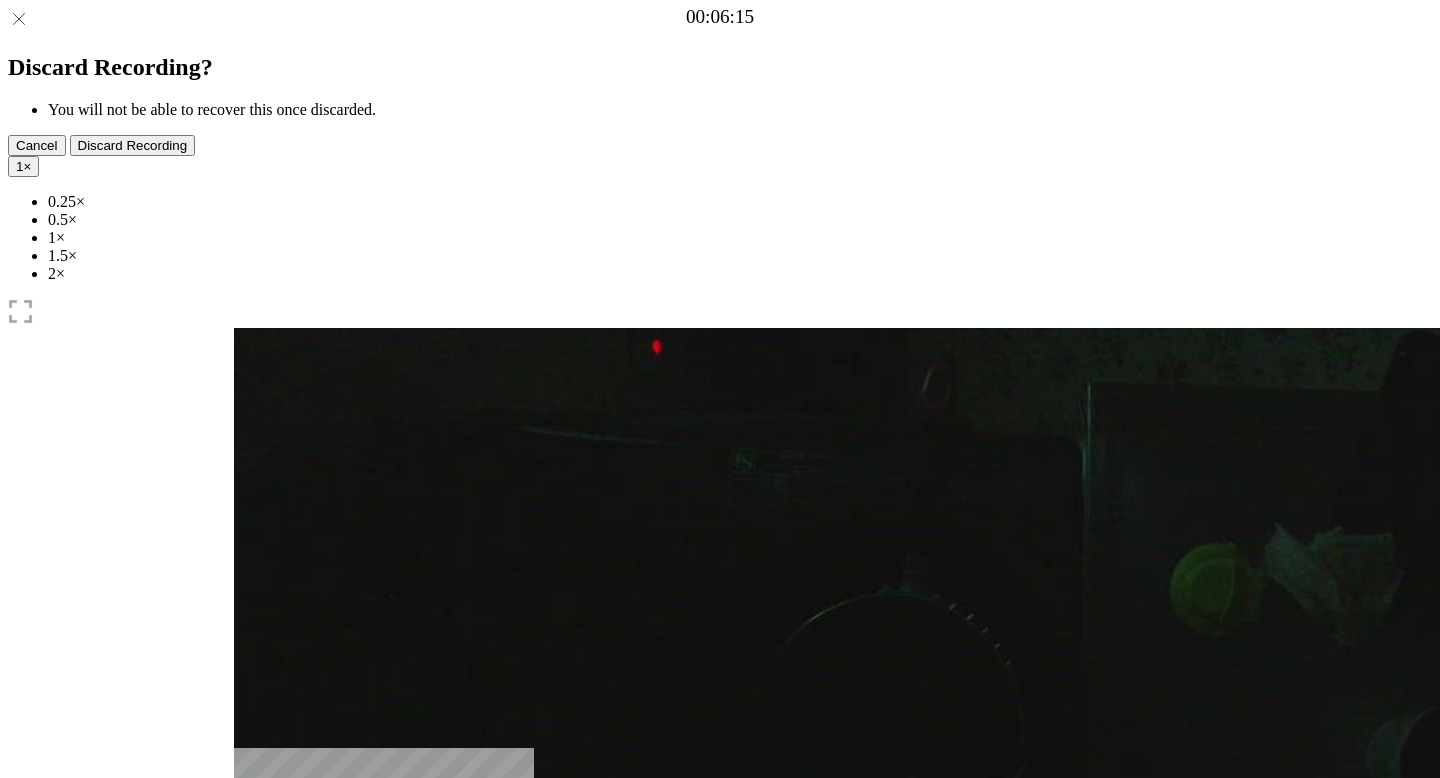 click on "Time elapsed:  [TIME]
Time remaining:  [TIME]" at bounding box center (720, 920) 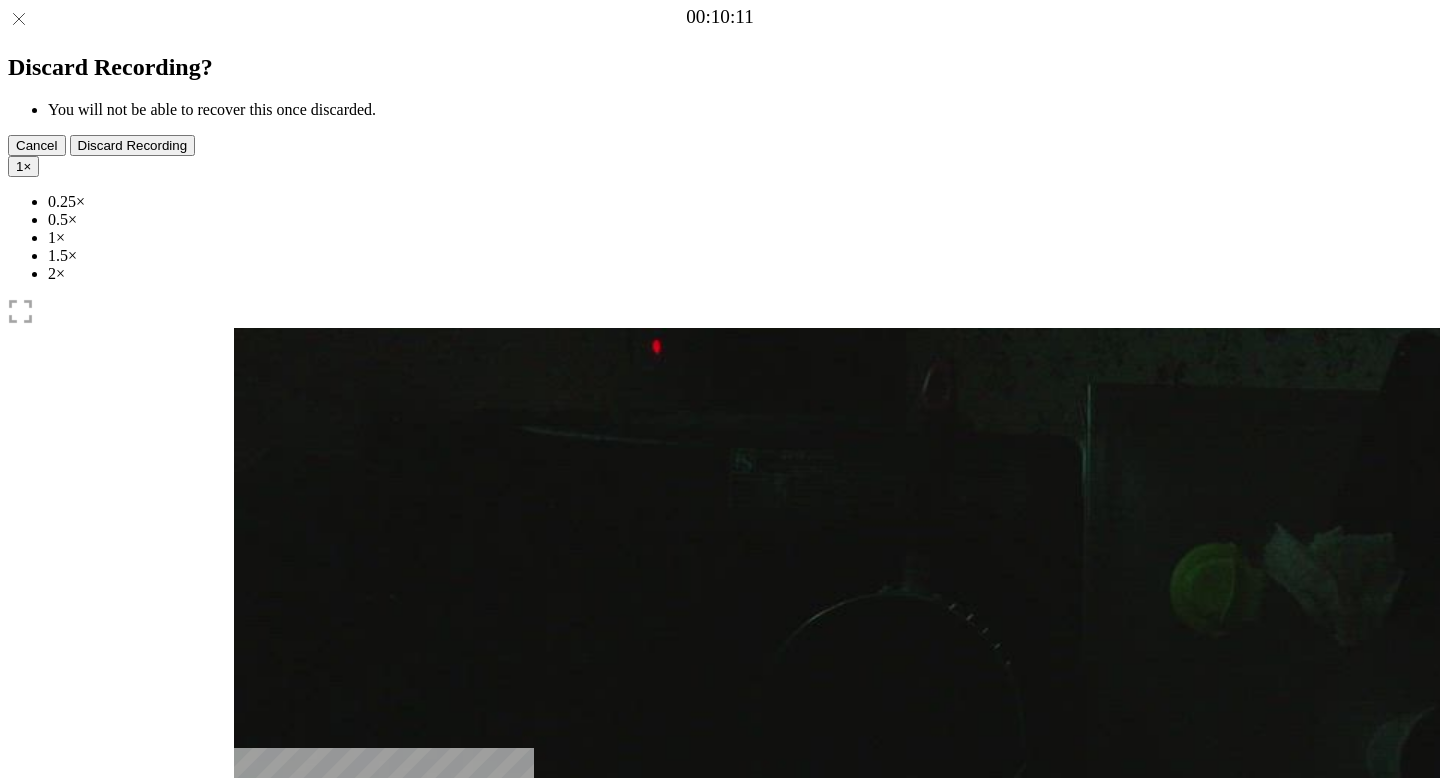 click on "Time elapsed:  00:19
Time remaining:  00:46" at bounding box center [720, 920] 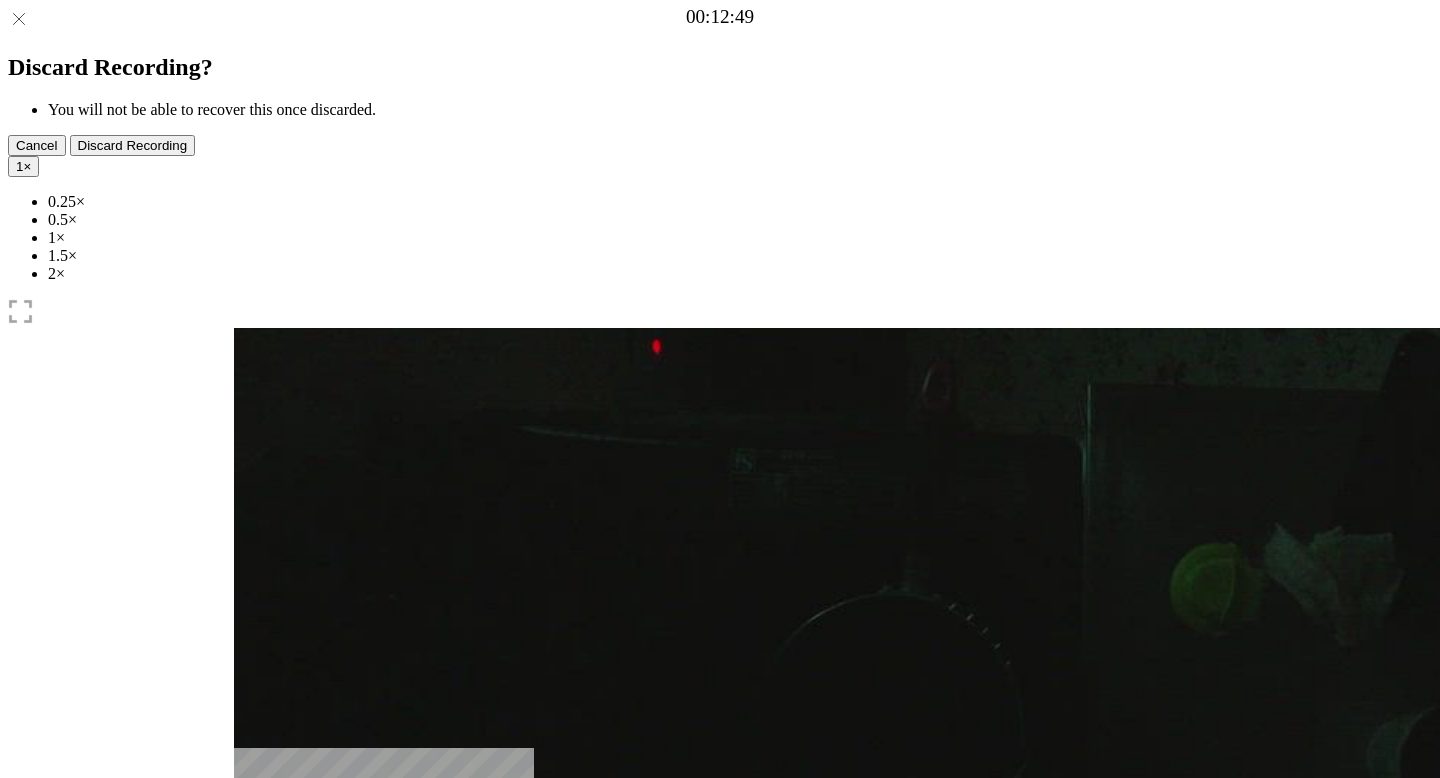 click on "Time elapsed:  00:24
Time remaining:  00:42" at bounding box center [720, 920] 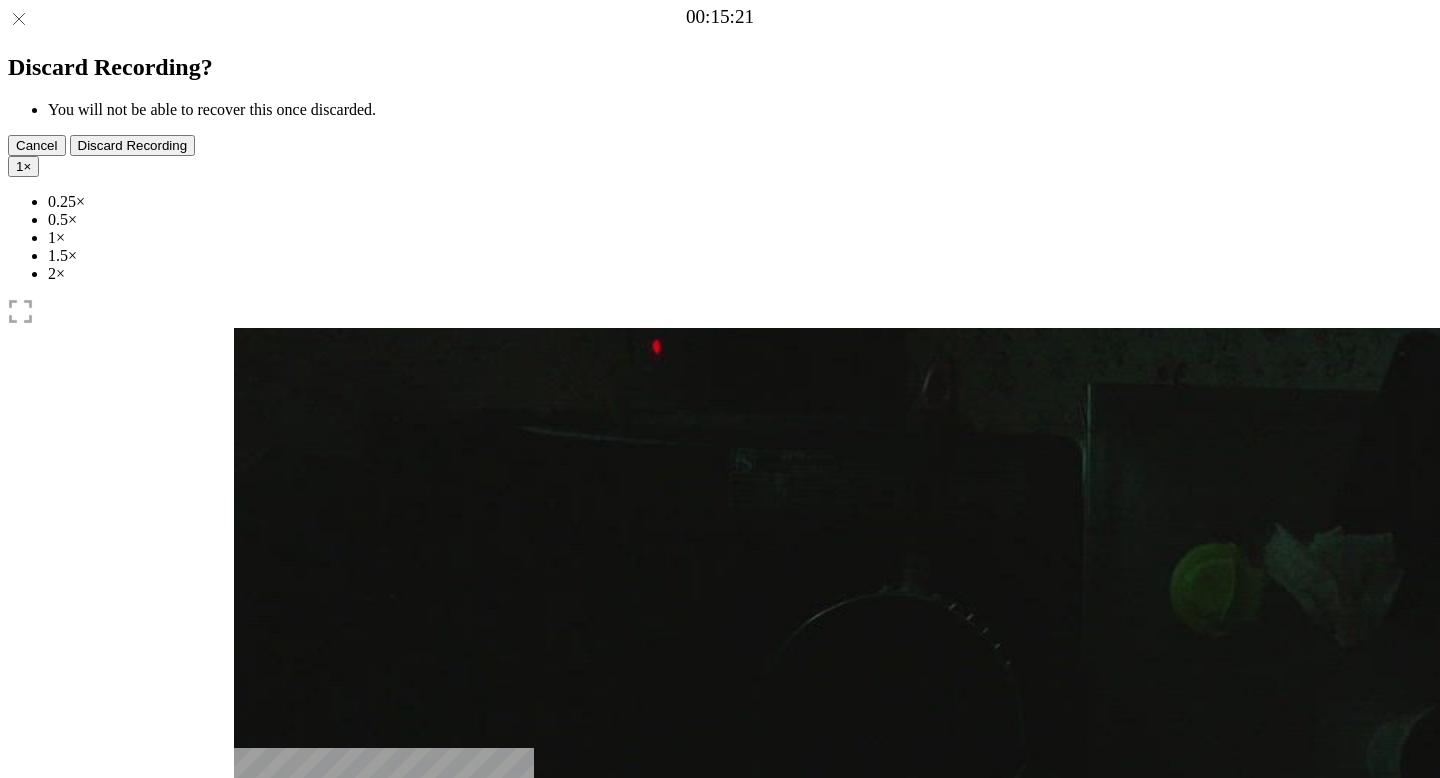 click on "1" at bounding box center (19, 166) 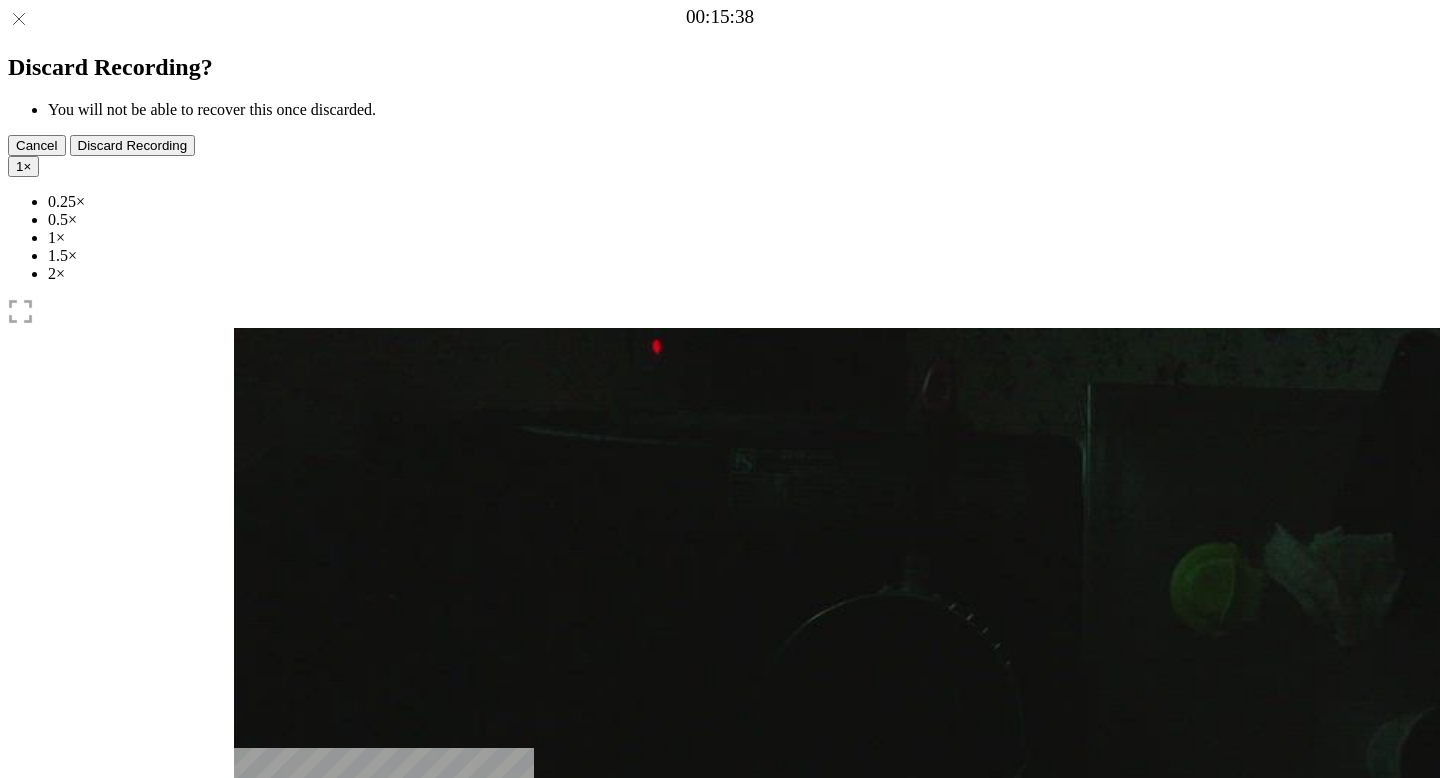 click on "0.25×" at bounding box center (740, 202) 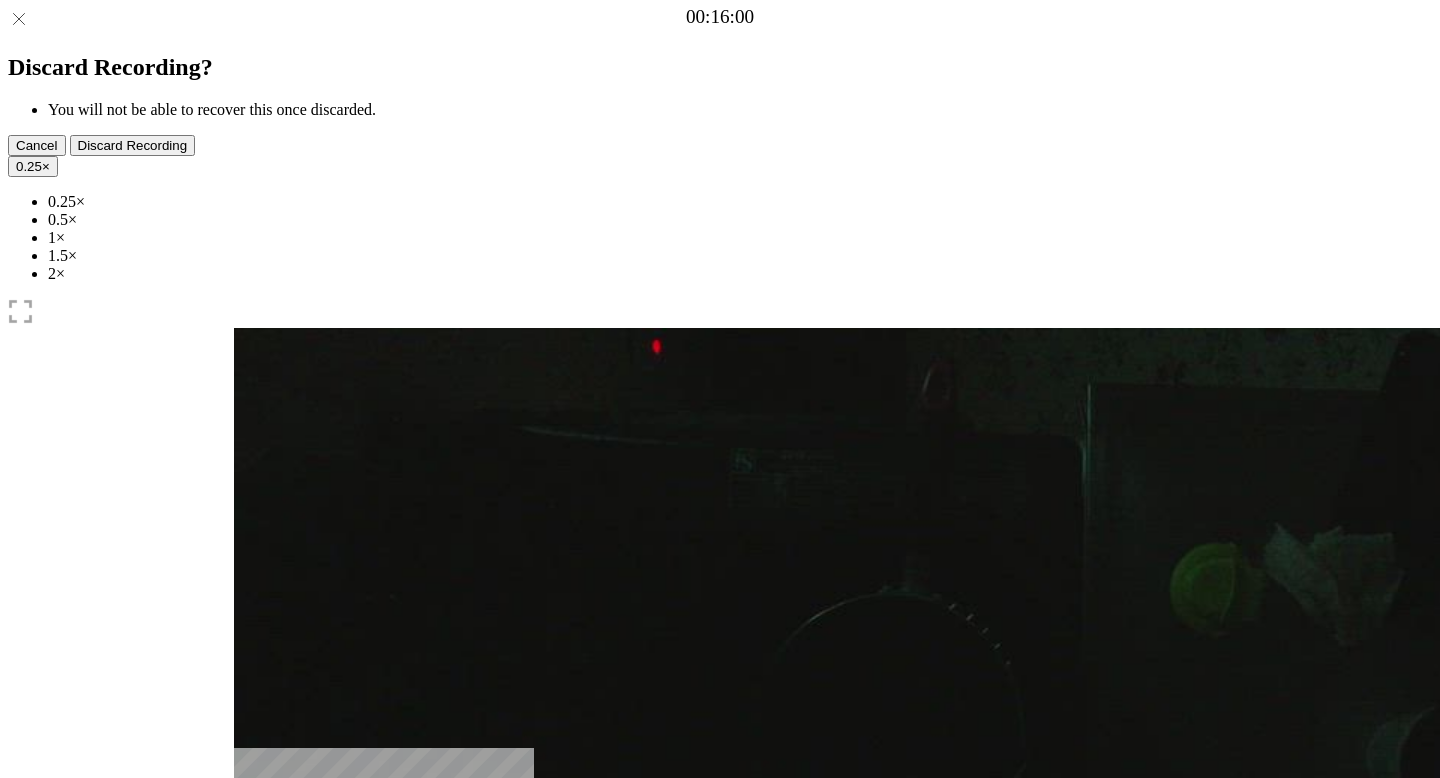 click on "Time elapsed:  00:30
Time remaining:  00:36" at bounding box center (720, 920) 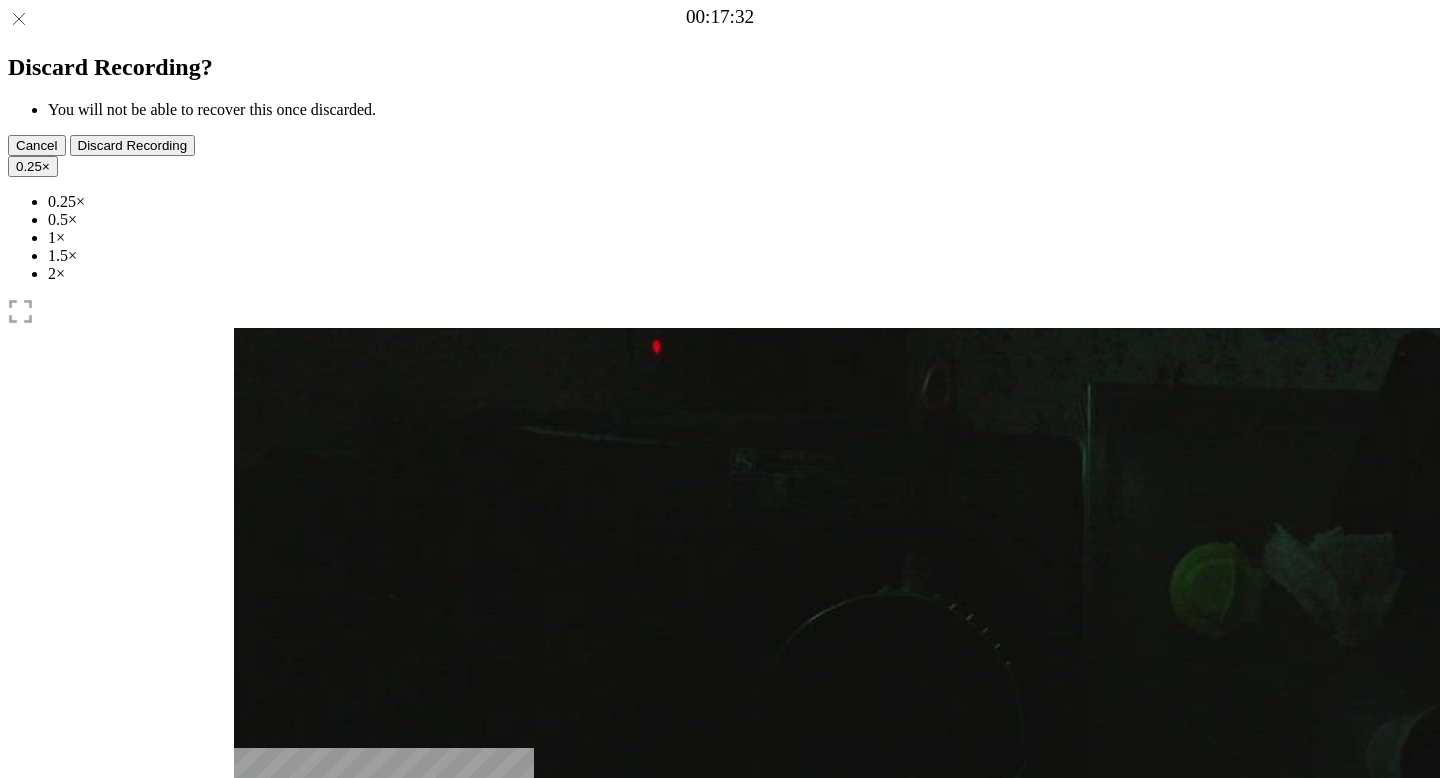 click on "Time elapsed:  00:33
Time remaining:  00:33" at bounding box center [720, 920] 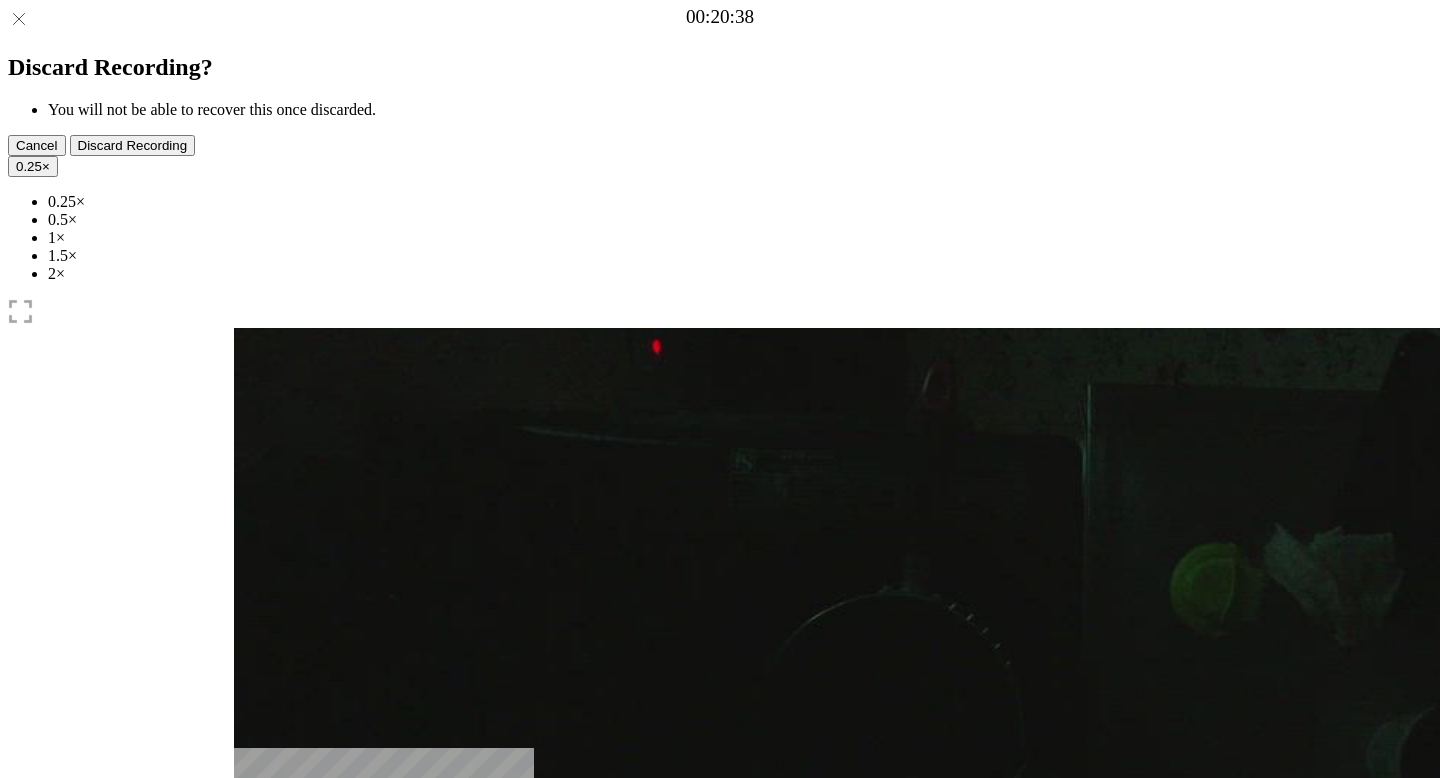 click on "0.25" at bounding box center [29, 166] 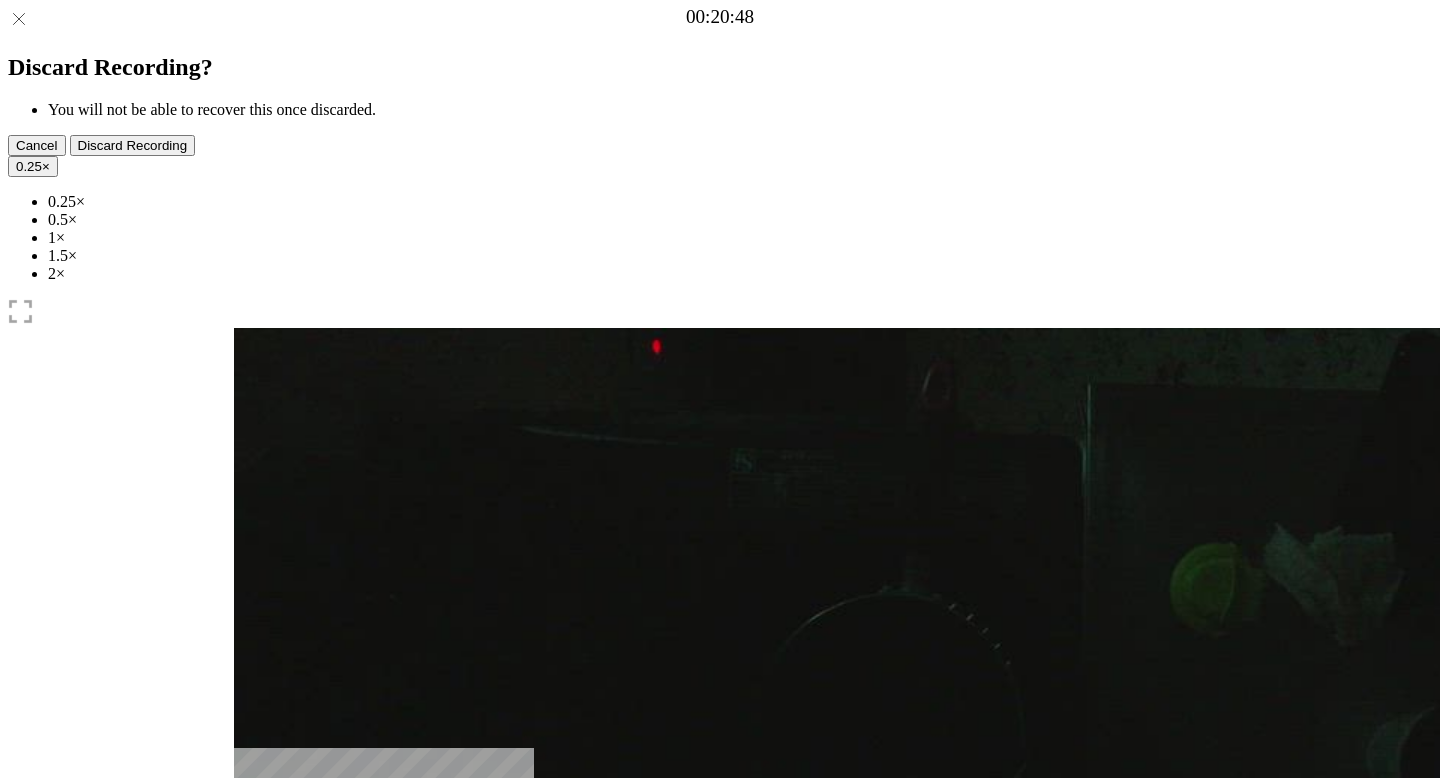 click on "0.5×" at bounding box center (740, 220) 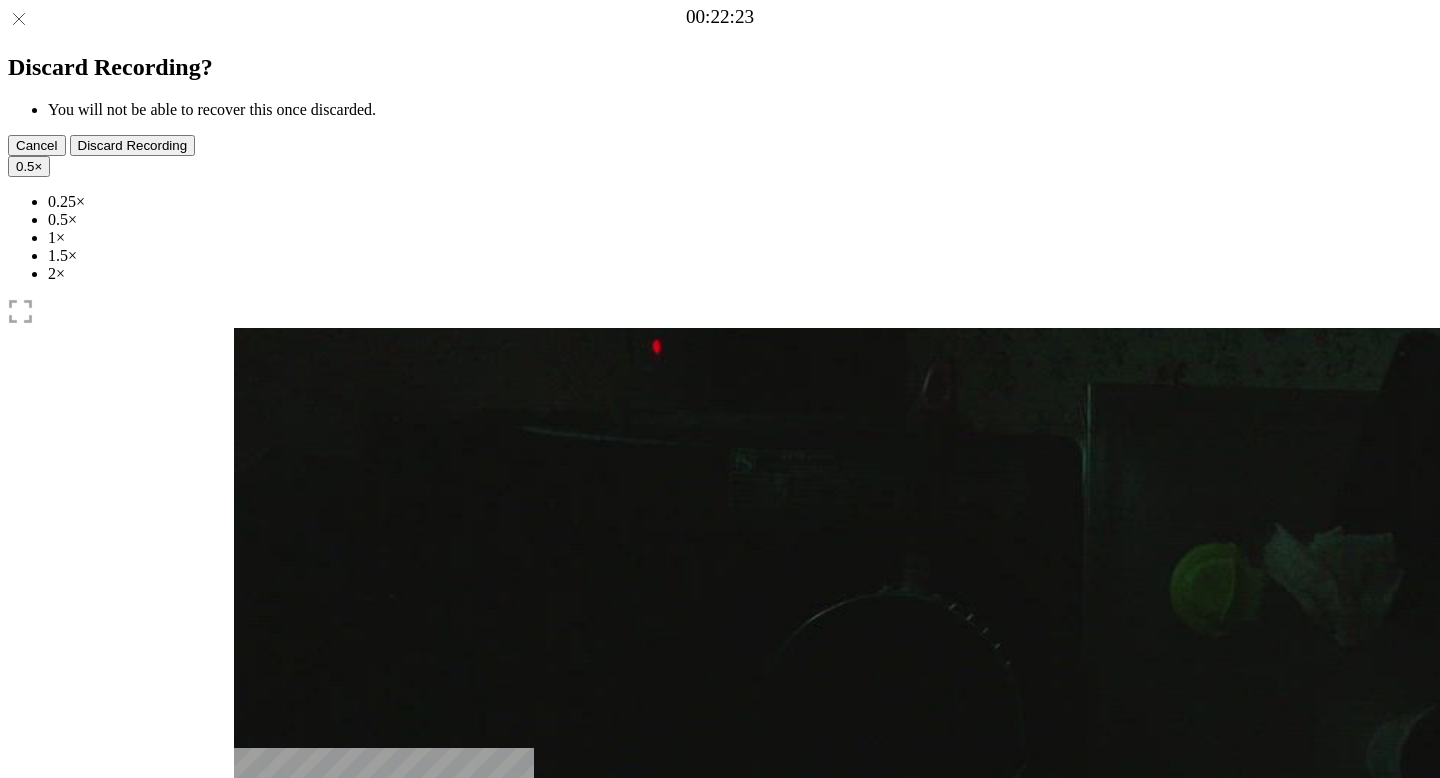click on "Time elapsed:  00:42
Time remaining:  00:23" at bounding box center (720, 920) 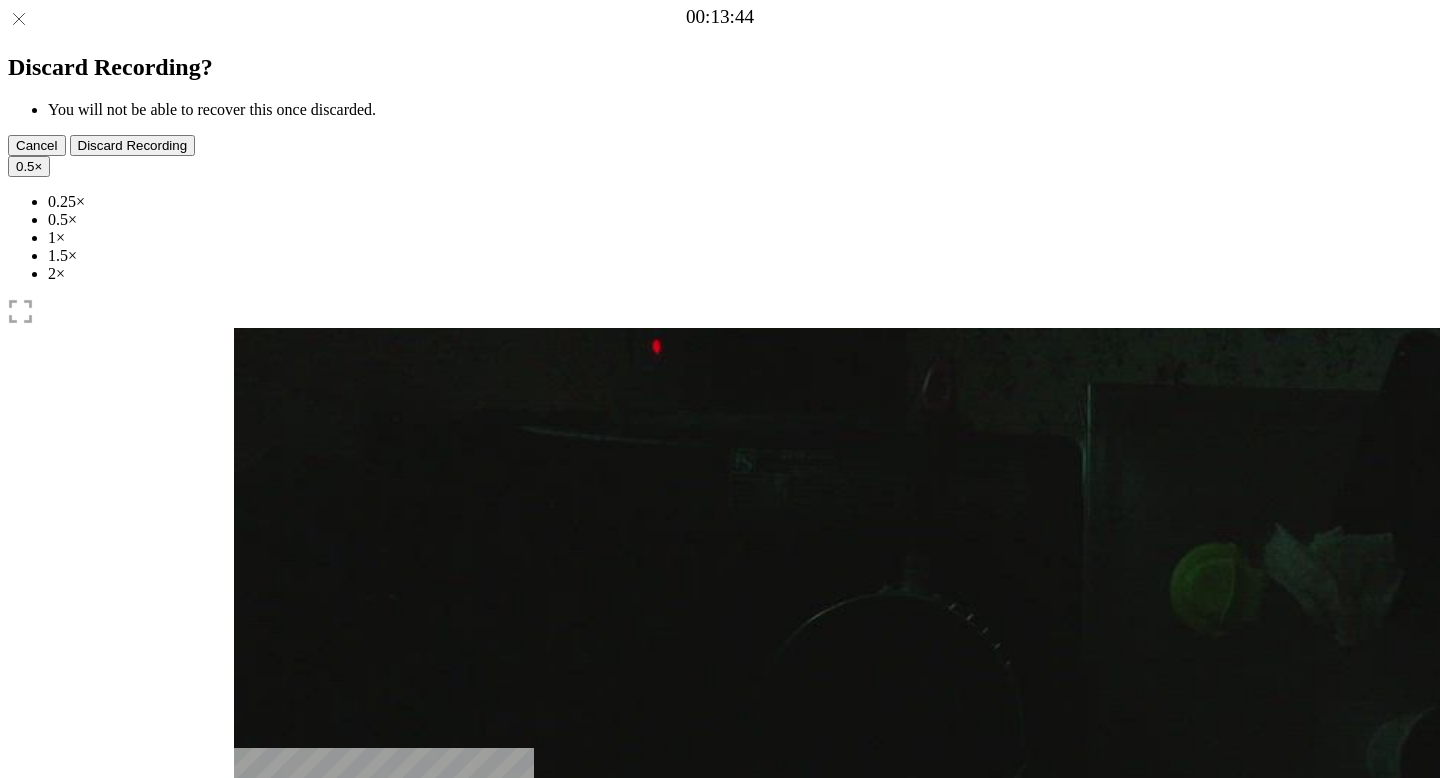 click on "Time elapsed:  00:26
Time remaining:  00:40" at bounding box center (720, 920) 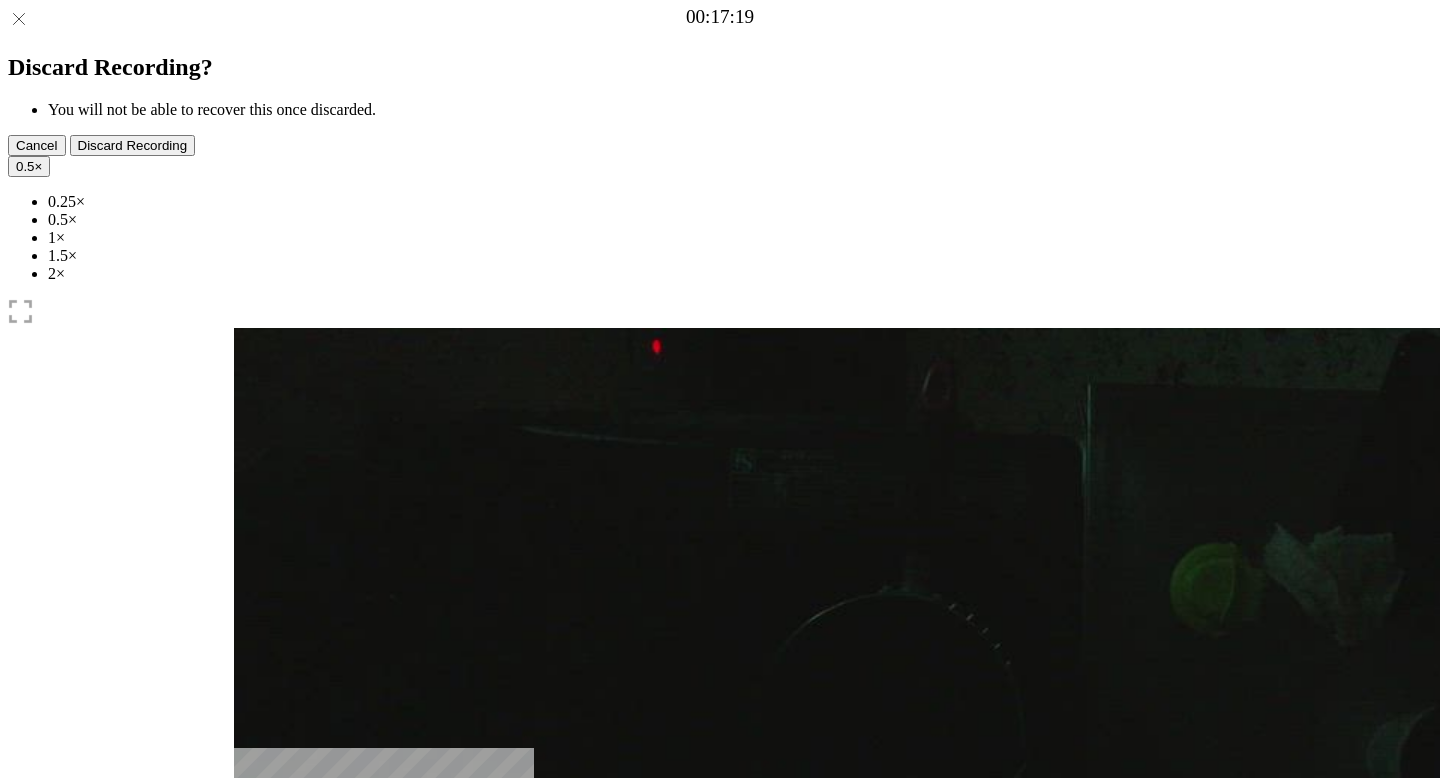 click at bounding box center [249, 990] 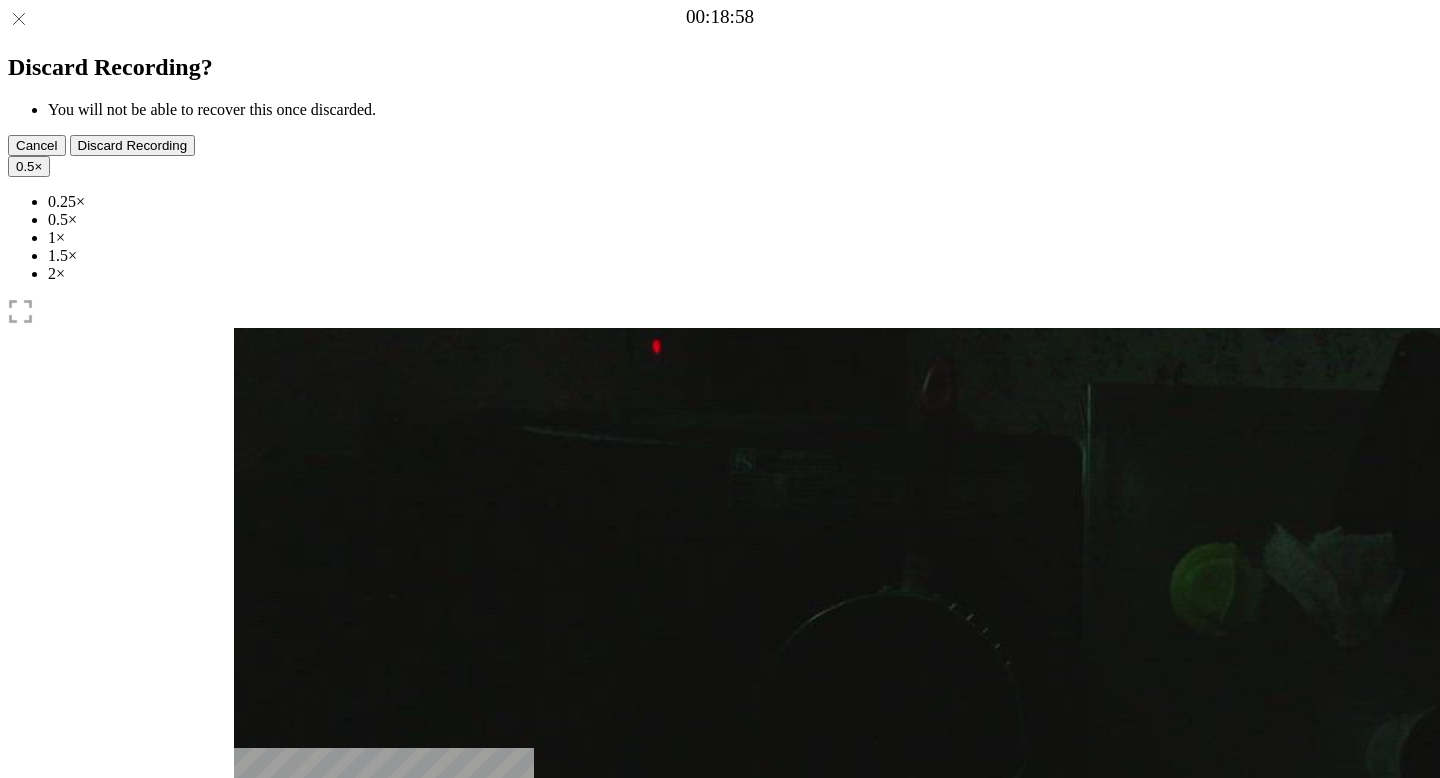 click at bounding box center [249, 990] 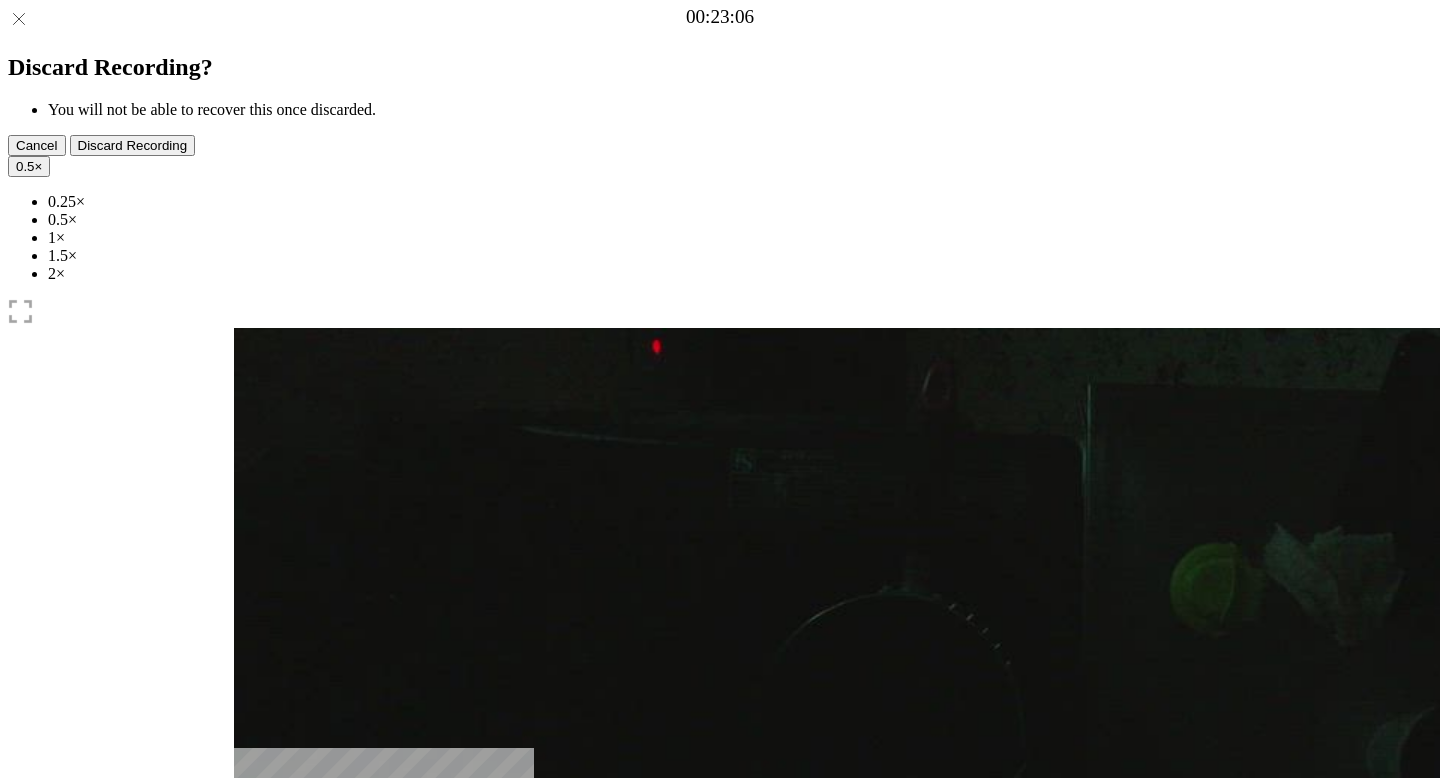 click at bounding box center (249, 990) 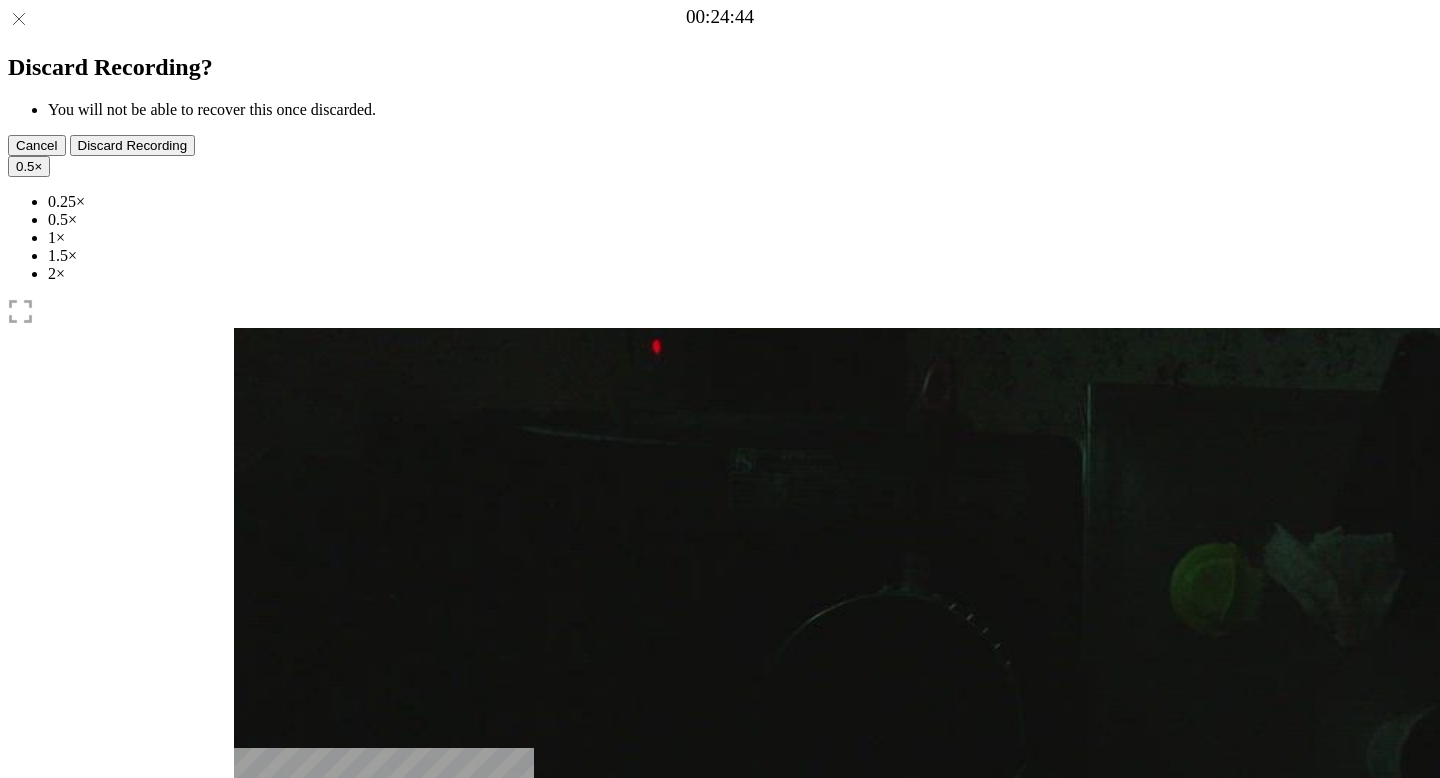 click at bounding box center [249, 990] 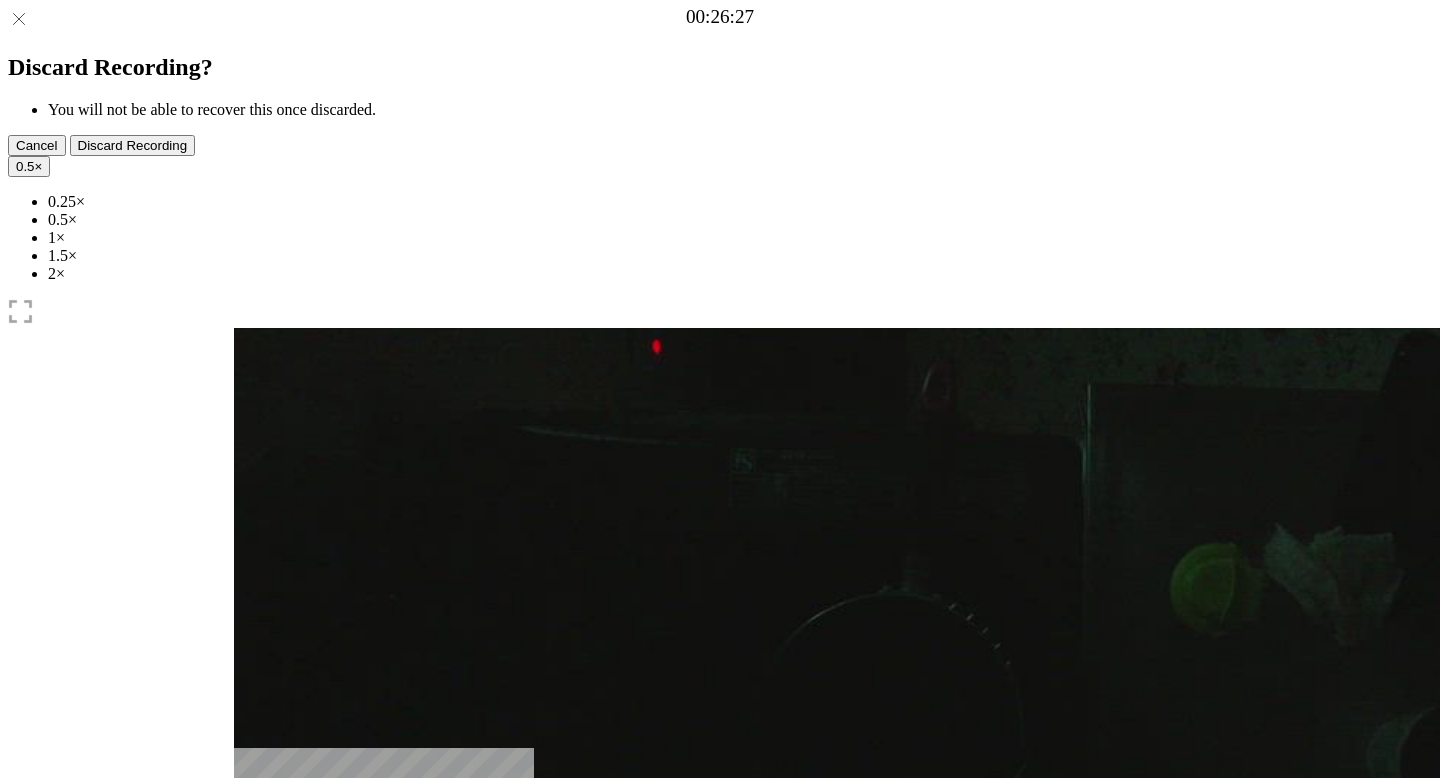 click at bounding box center (249, 990) 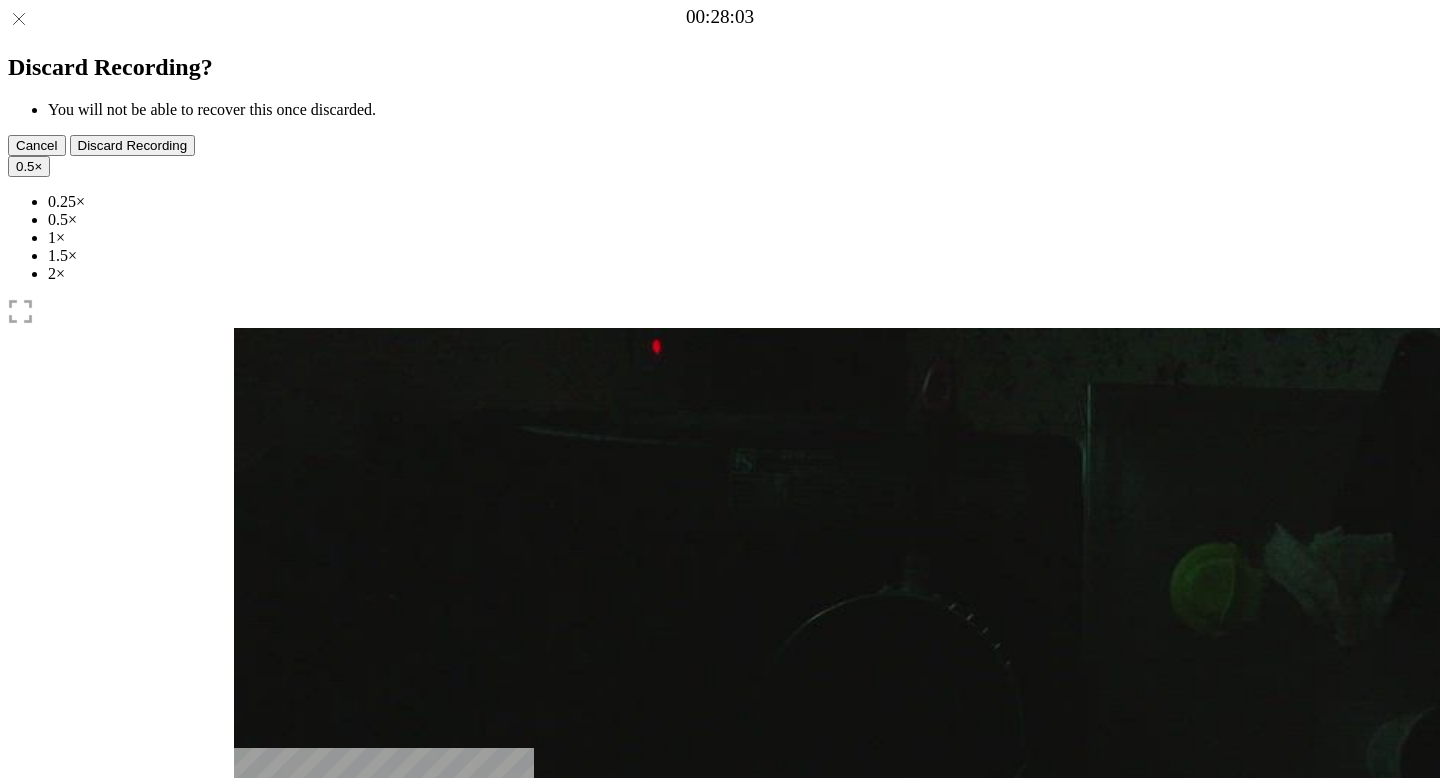 click at bounding box center [249, 990] 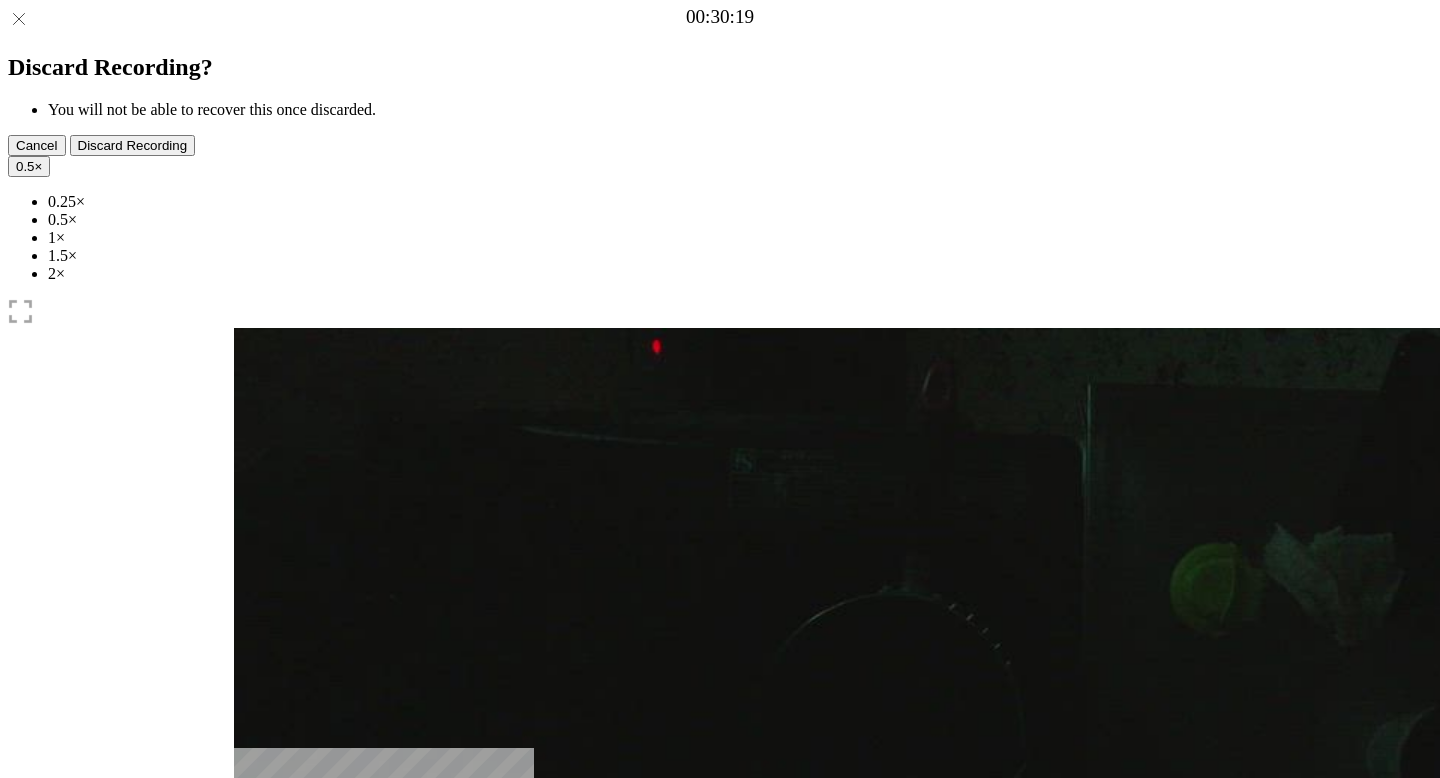 click at bounding box center [249, 991] 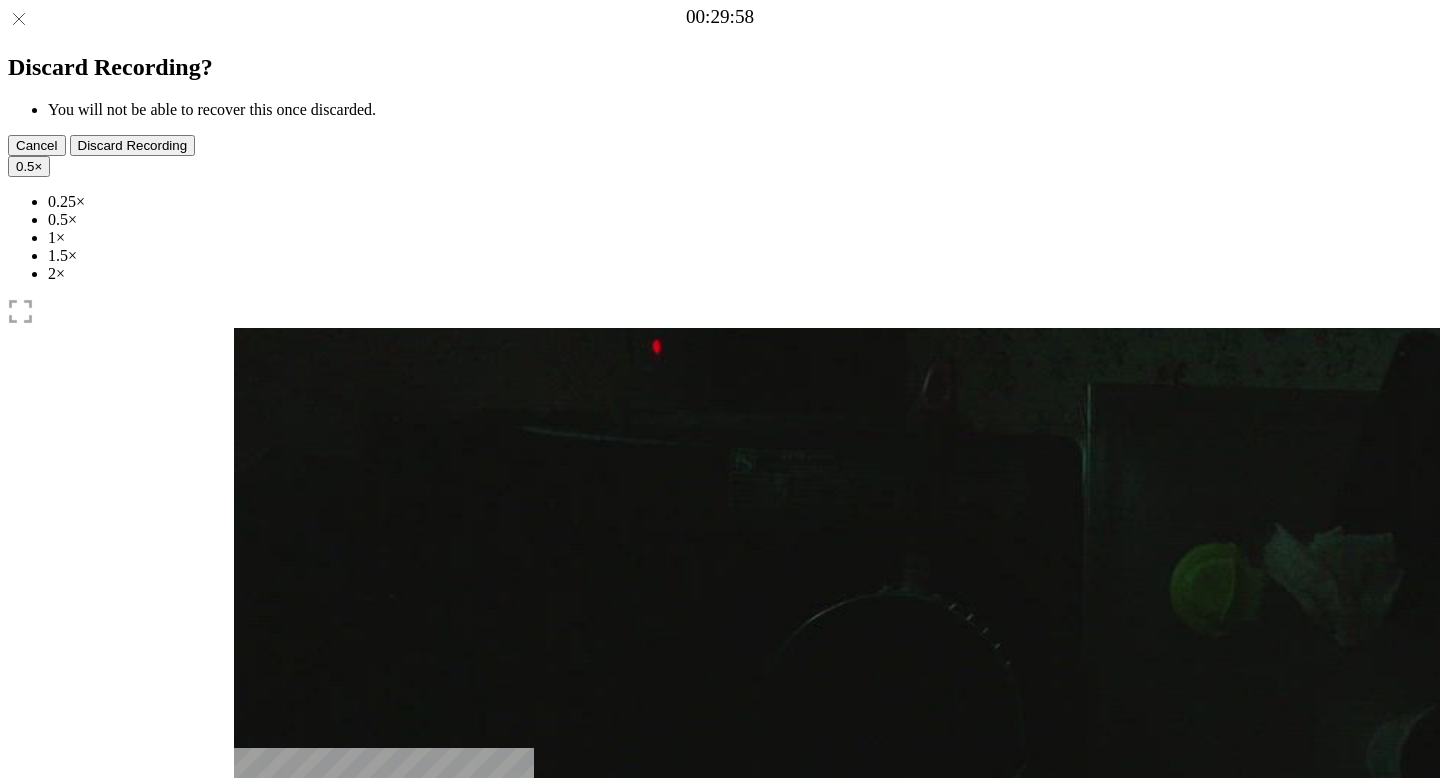 click at bounding box center [249, 990] 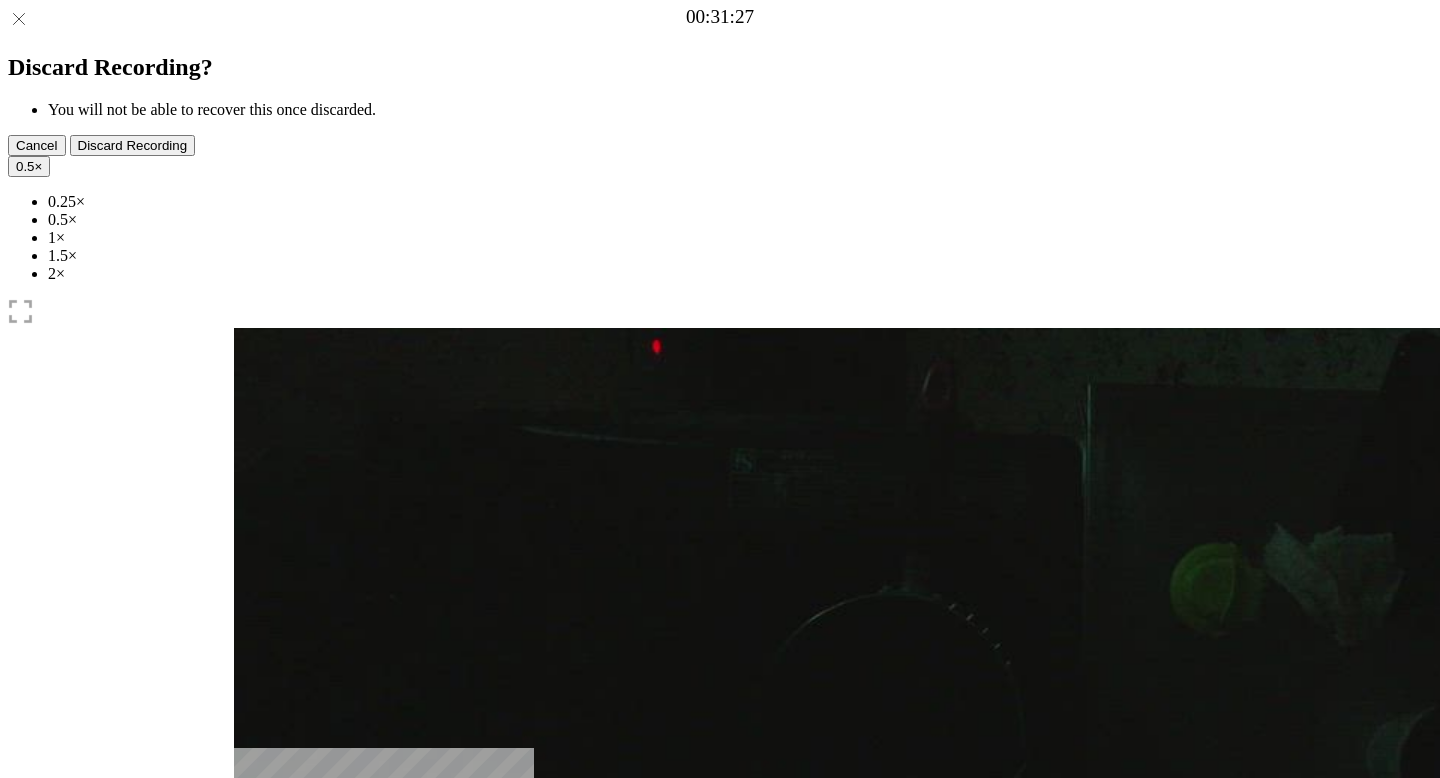 click at bounding box center [249, 990] 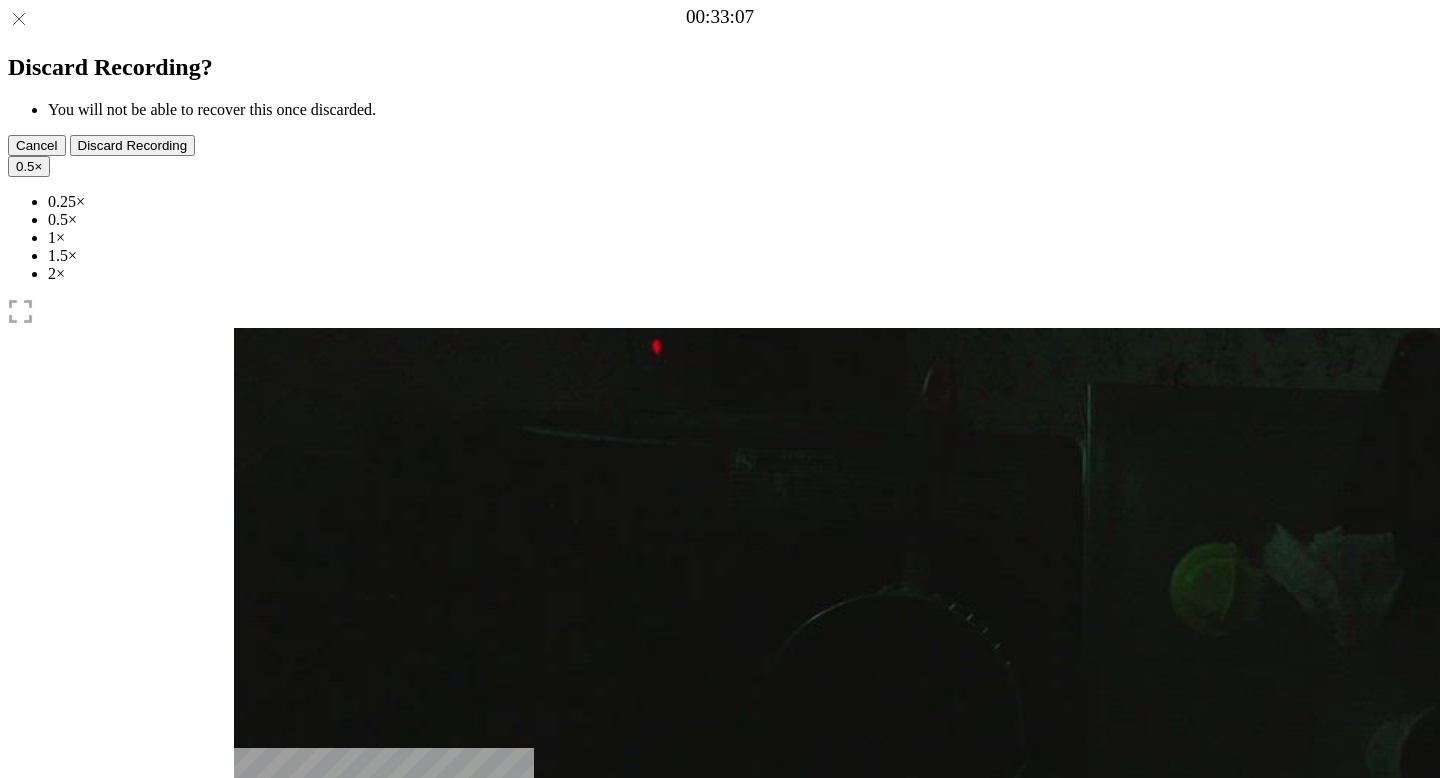 click at bounding box center [720, 1024] 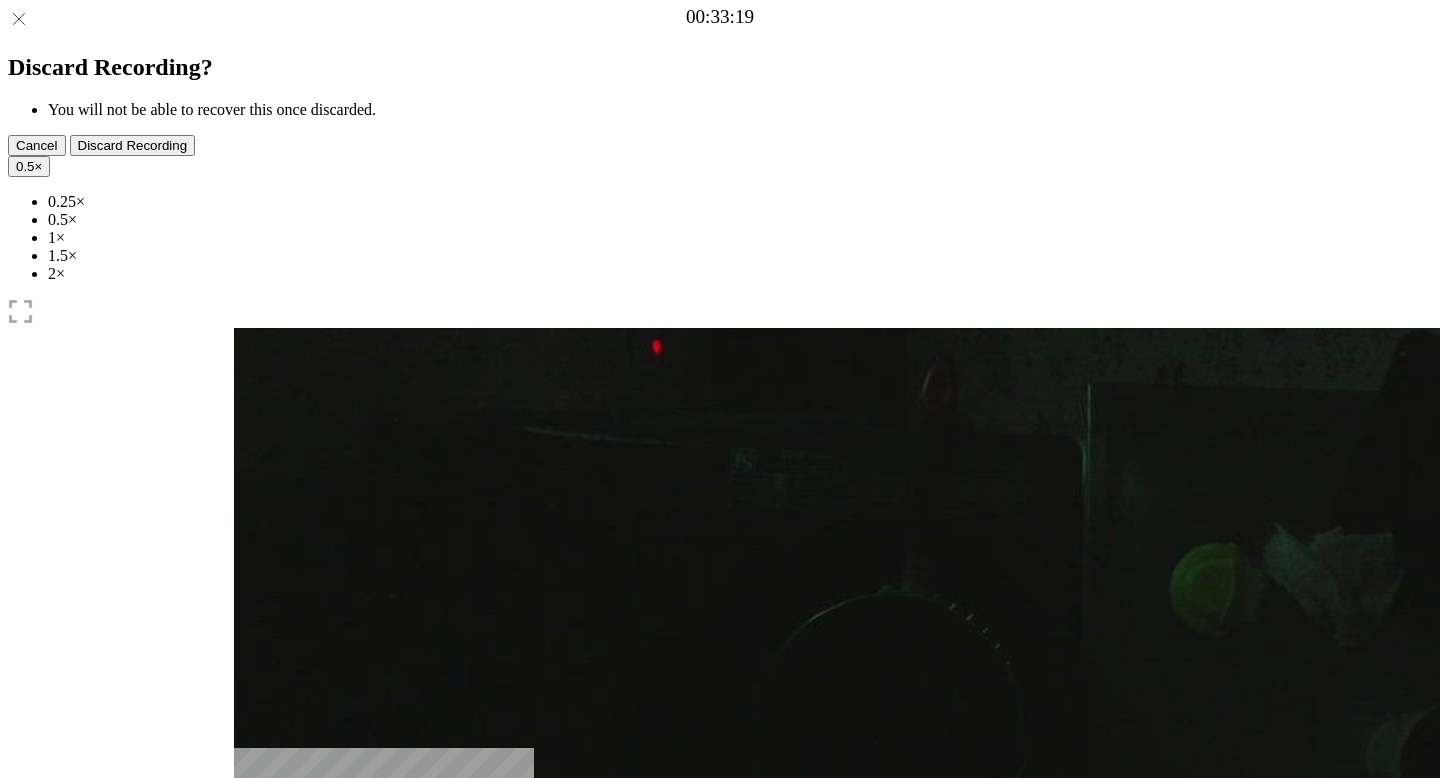 click at bounding box center [356, 1040] 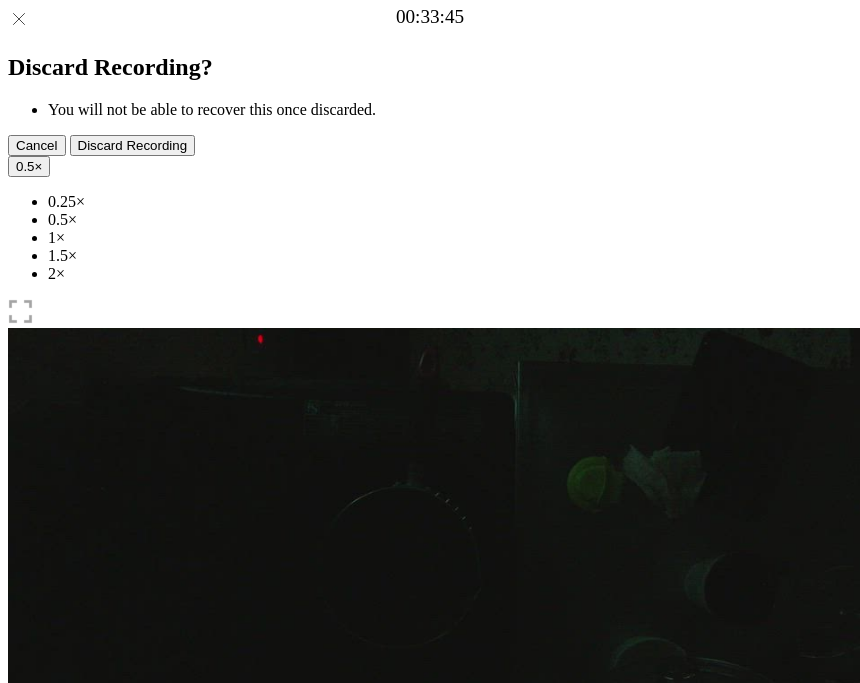 click on "Time elapsed:  01:03
Time remaining:  00:02" at bounding box center (430, 920) 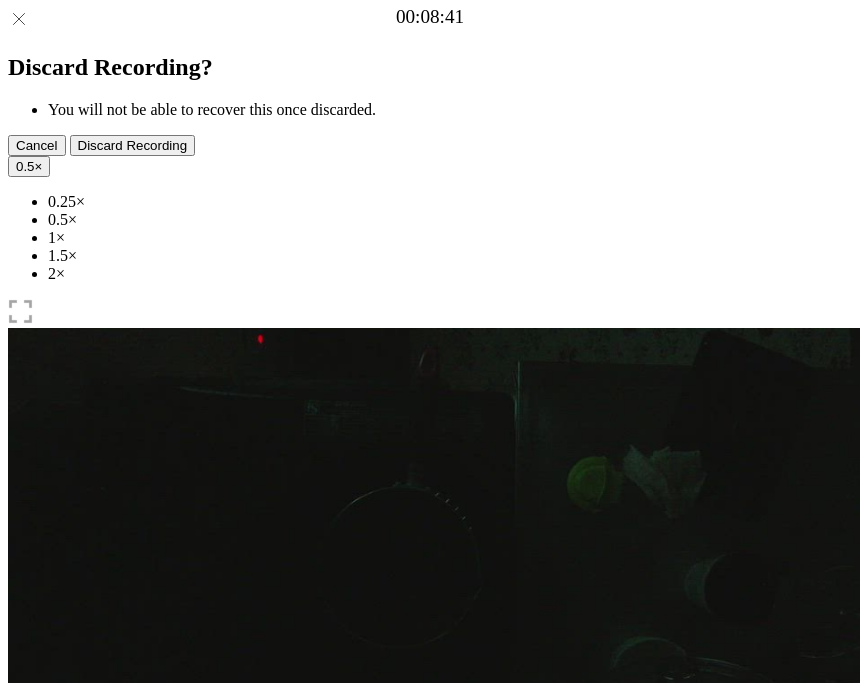 click on "Time elapsed:  00:16
Time remaining:  00:49" at bounding box center (430, 920) 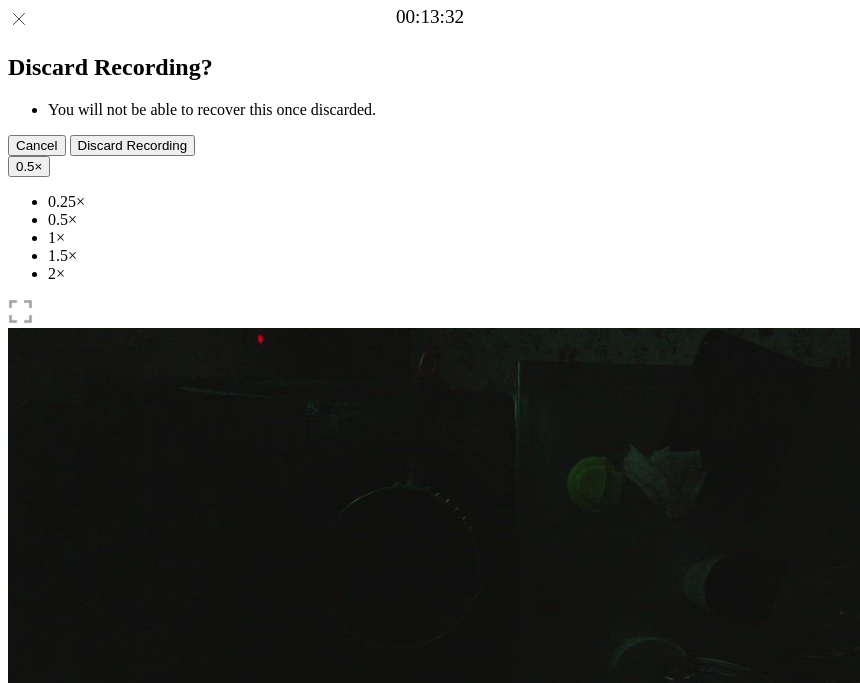 click on "Time elapsed:  00:25
Time remaining:  00:40" at bounding box center (430, 920) 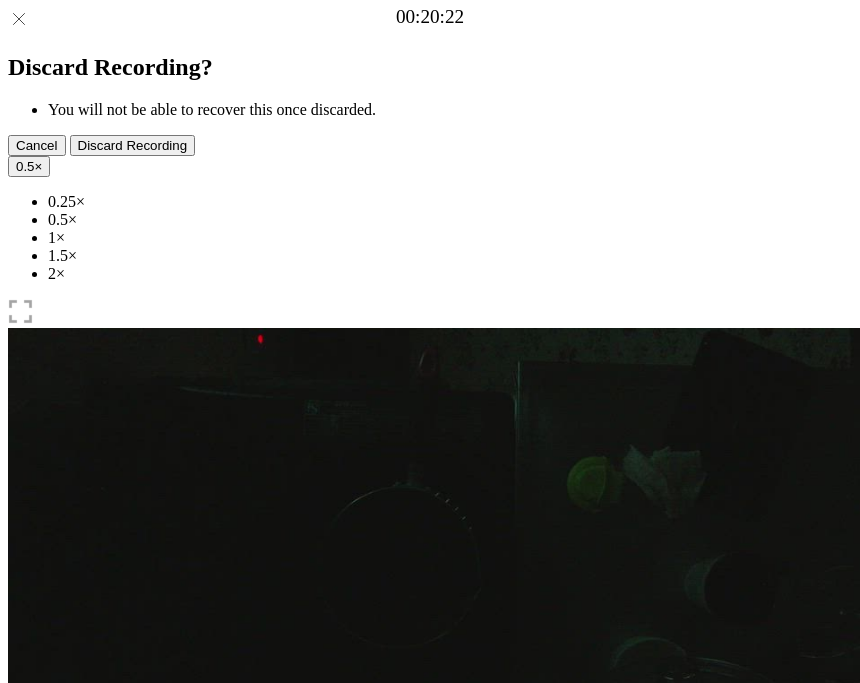 click on "Time elapsed:  00:38
Time remaining:  00:27" at bounding box center (430, 920) 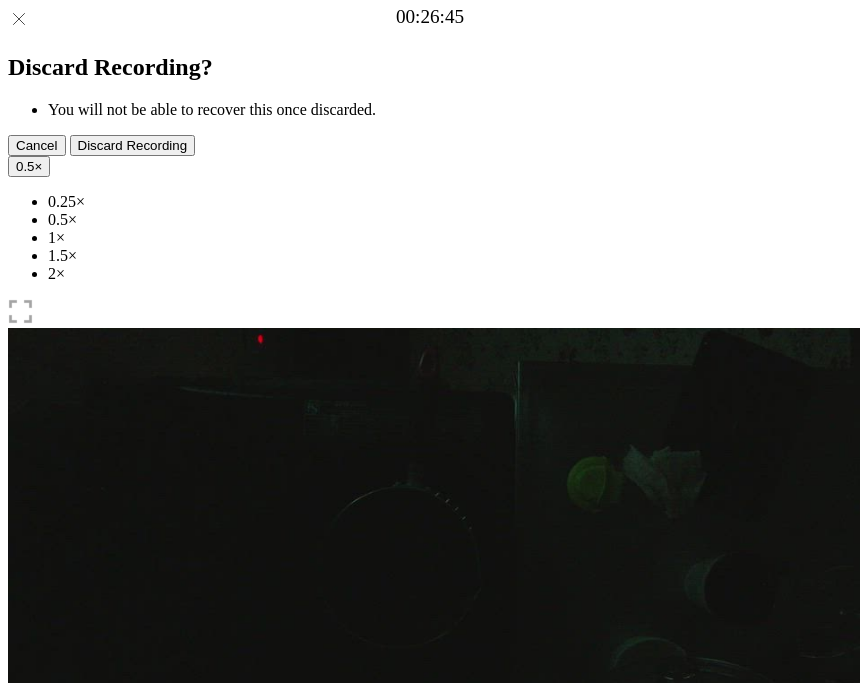 click at bounding box center [130, 1040] 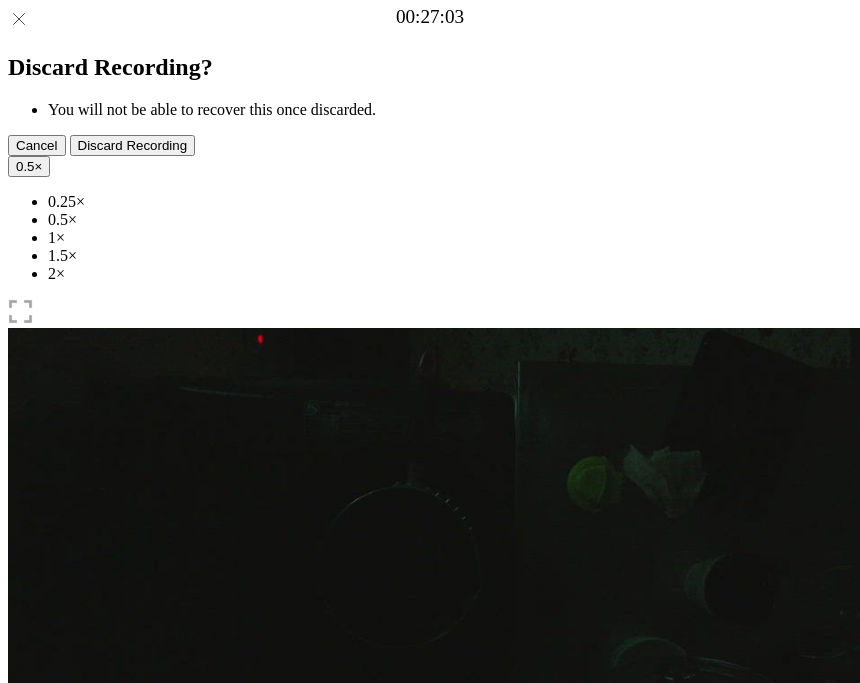 click at bounding box center (109, 1040) 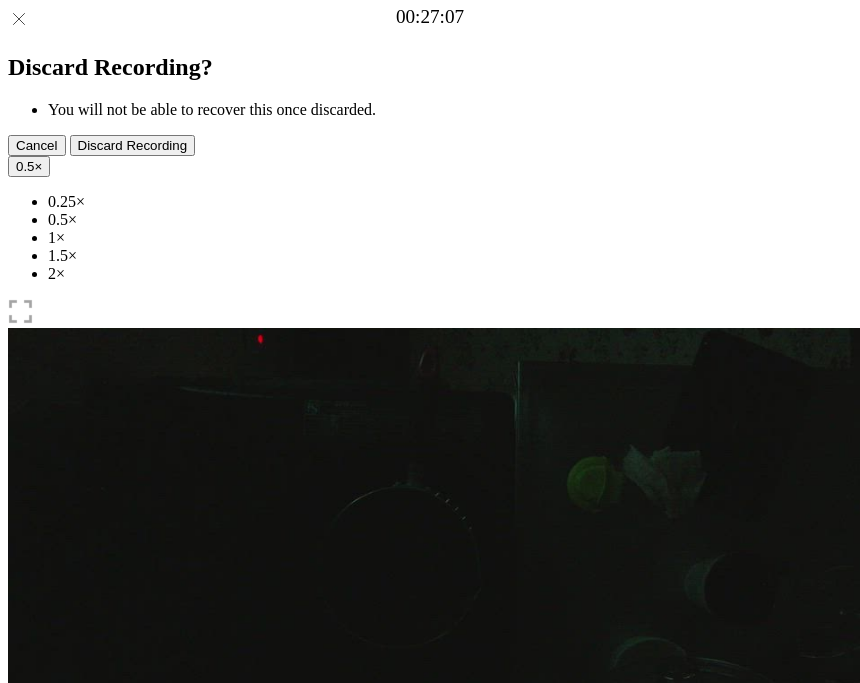 click on "Time elapsed:  00:51
Time remaining:  00:15" at bounding box center (430, 920) 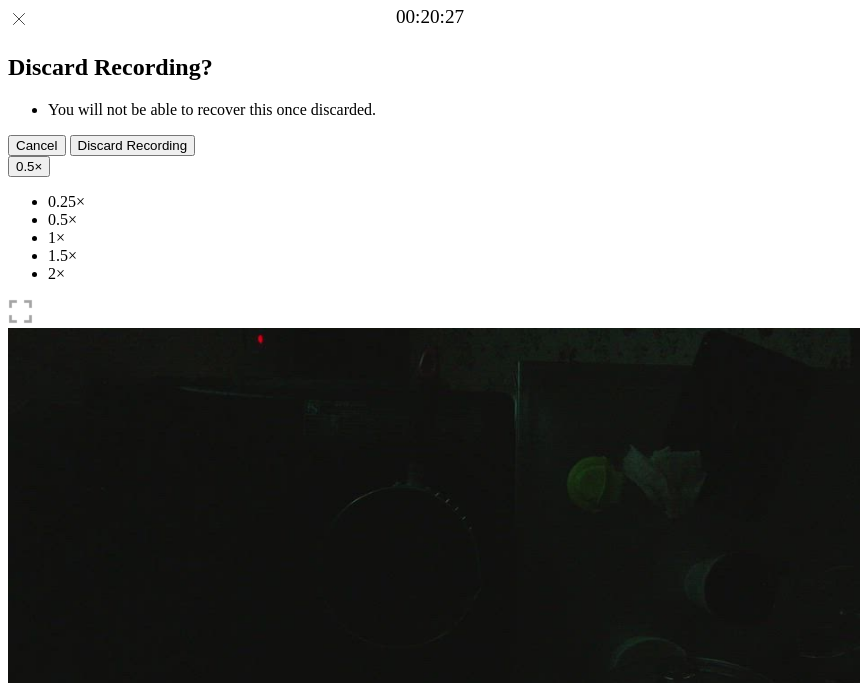 click on "Time elapsed:  00:38
Time remaining:  00:27" at bounding box center [430, 920] 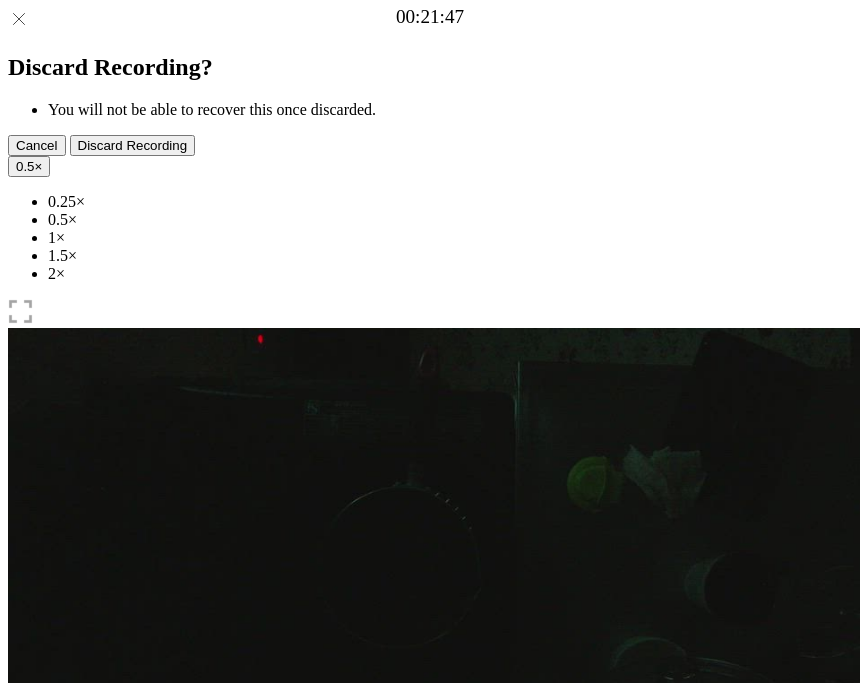 click on "Time elapsed:  00:41
Time remaining:  00:25" at bounding box center [430, 920] 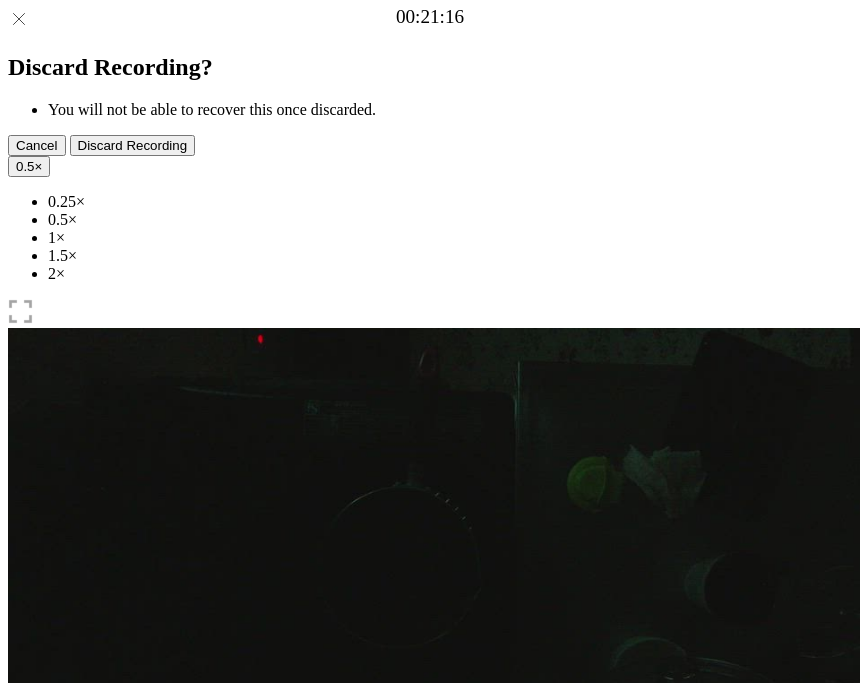 drag, startPoint x: 556, startPoint y: 534, endPoint x: 523, endPoint y: 542, distance: 33.955853 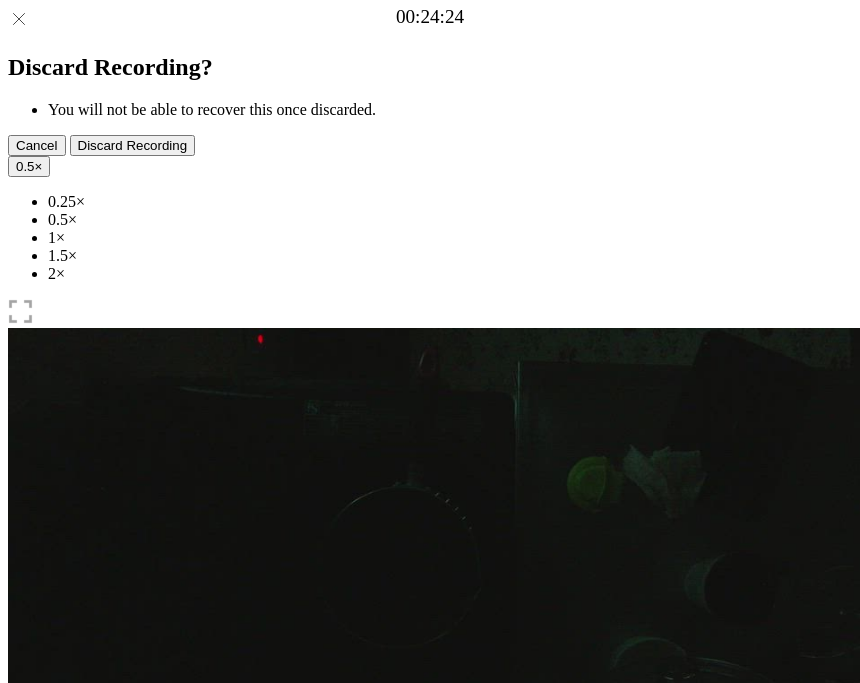 drag, startPoint x: 520, startPoint y: 535, endPoint x: 593, endPoint y: 540, distance: 73.171036 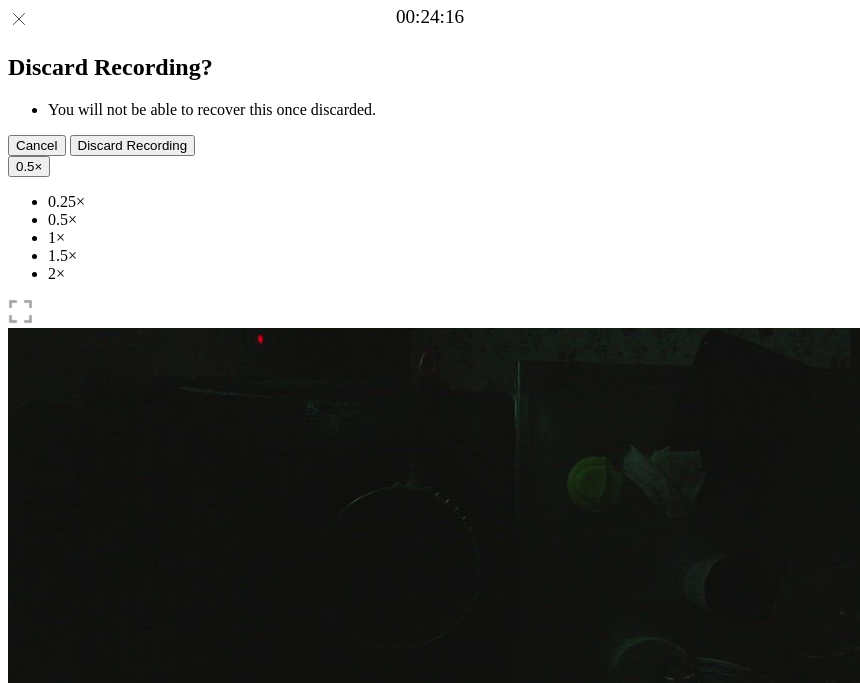 click on "Time elapsed:  00:45
Time remaining:  00:20" at bounding box center [430, 920] 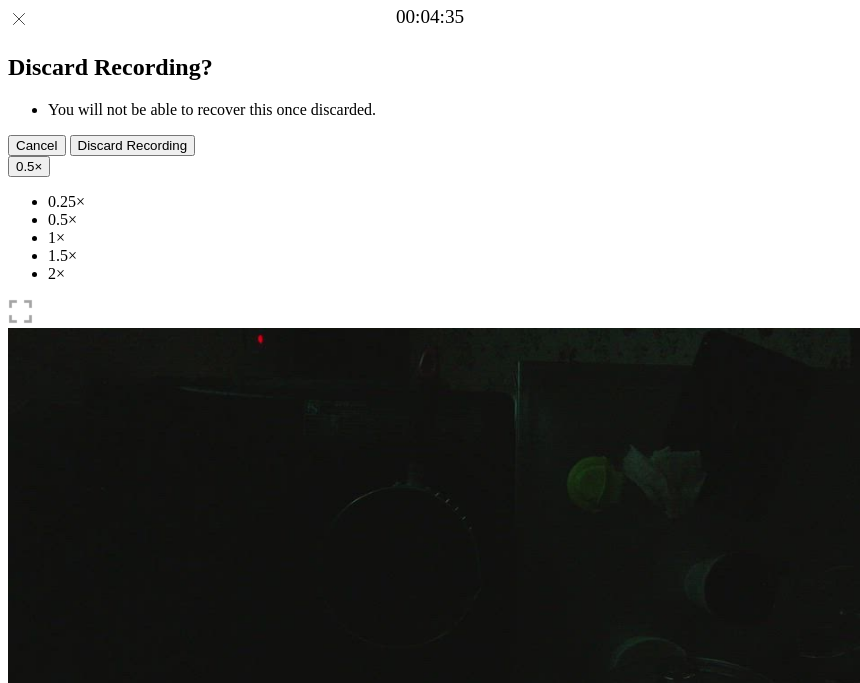 click on "Time elapsed:  00:08
Time remaining:  00:57" at bounding box center (430, 920) 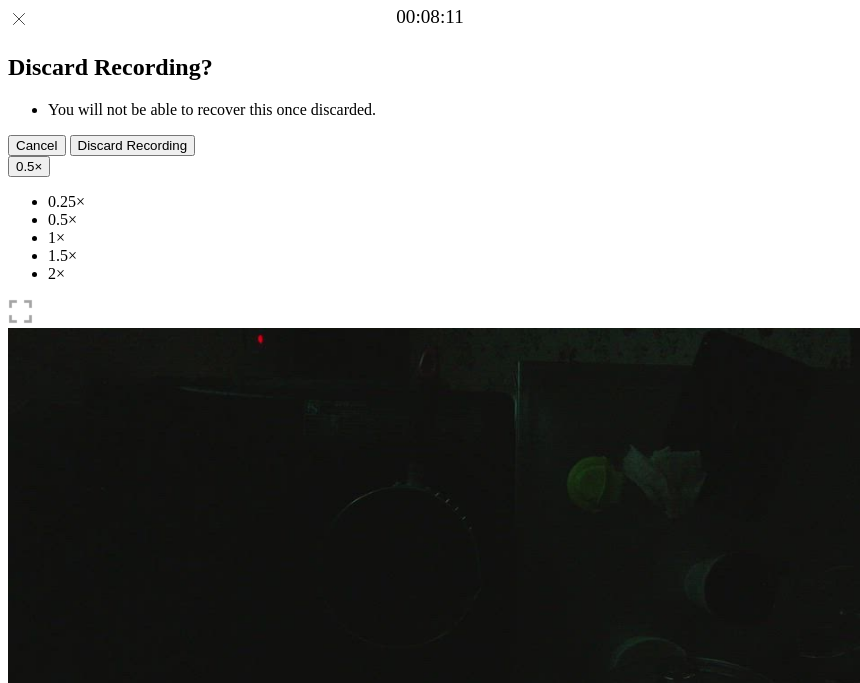 click on "Time elapsed:  00:15
Time remaining:  00:50" at bounding box center (430, 920) 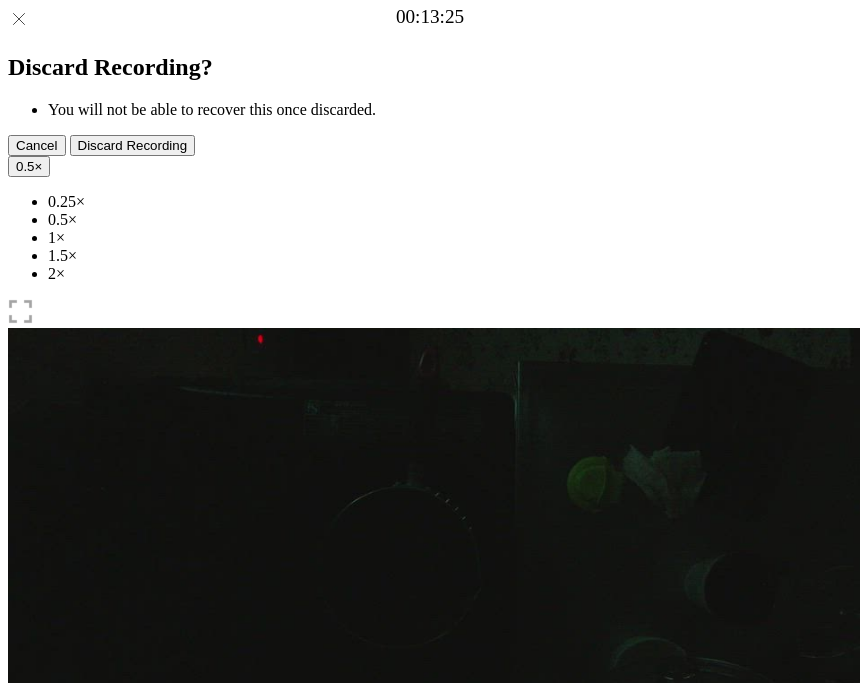 click at bounding box center (186, 1041) 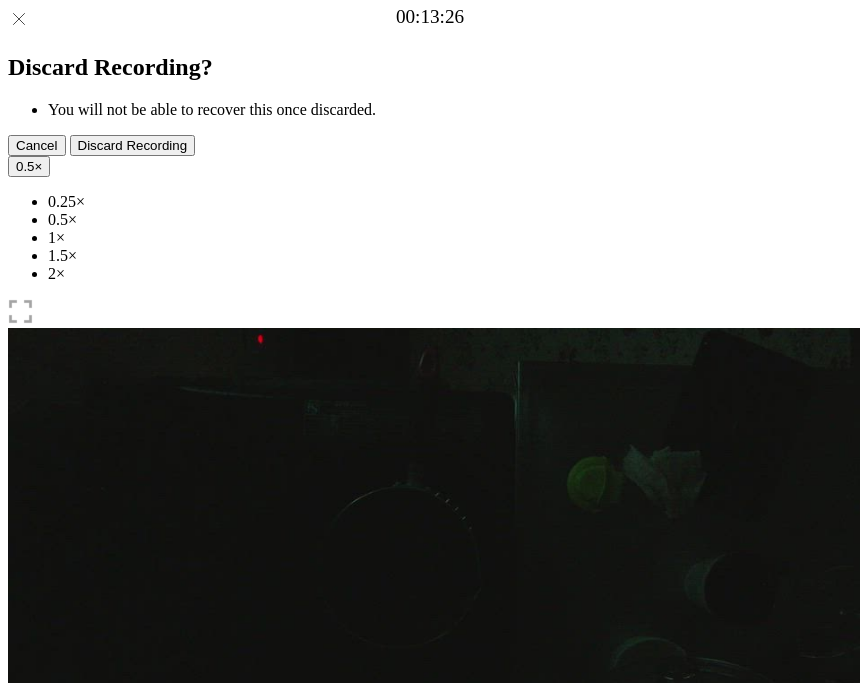 click at bounding box center [186, 1041] 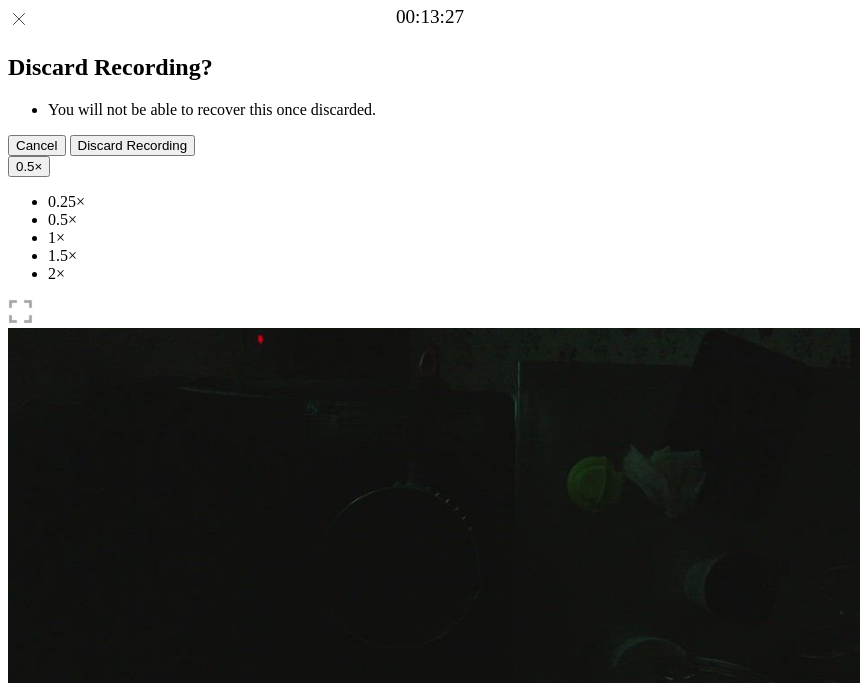click at bounding box center [44, 1041] 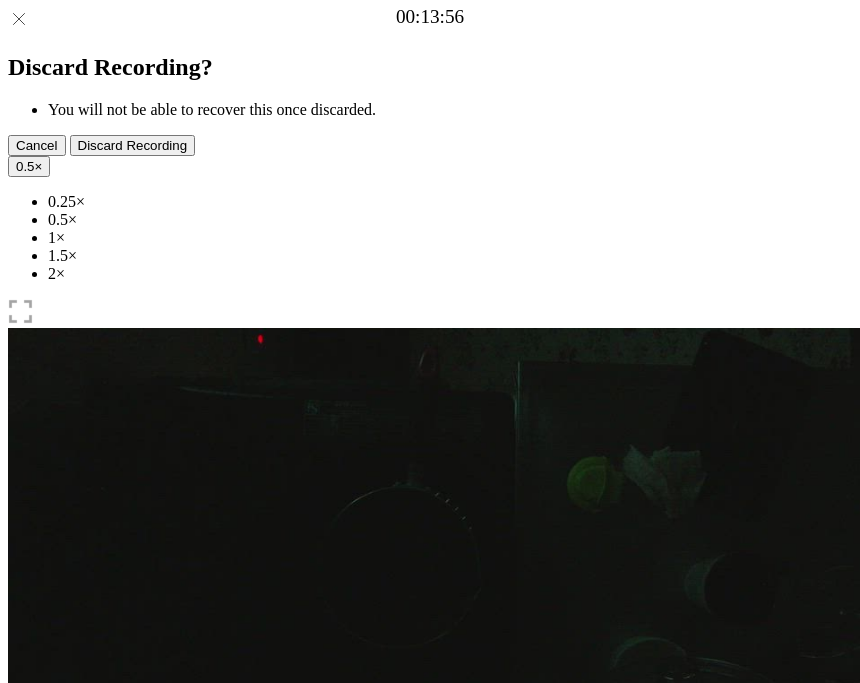 click at bounding box center [130, 1040] 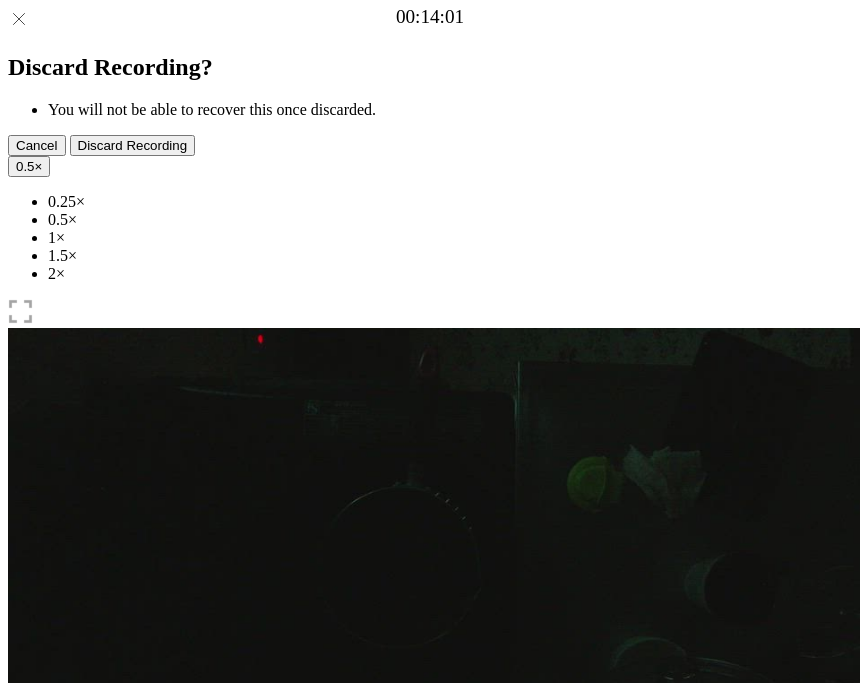 click on "Time elapsed:  00:26
Time remaining:  00:39" at bounding box center [430, 920] 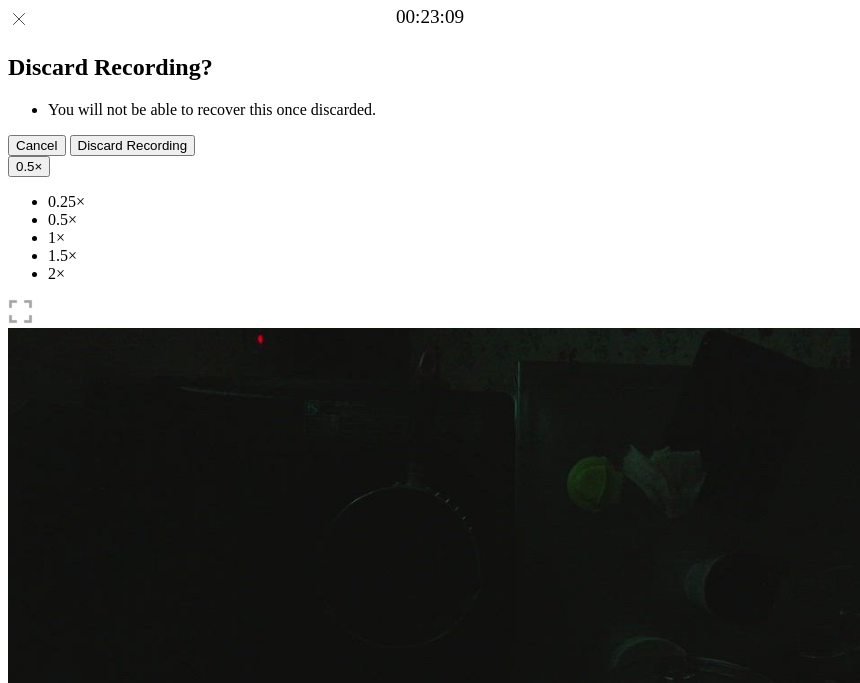 click at bounding box center [130, 1040] 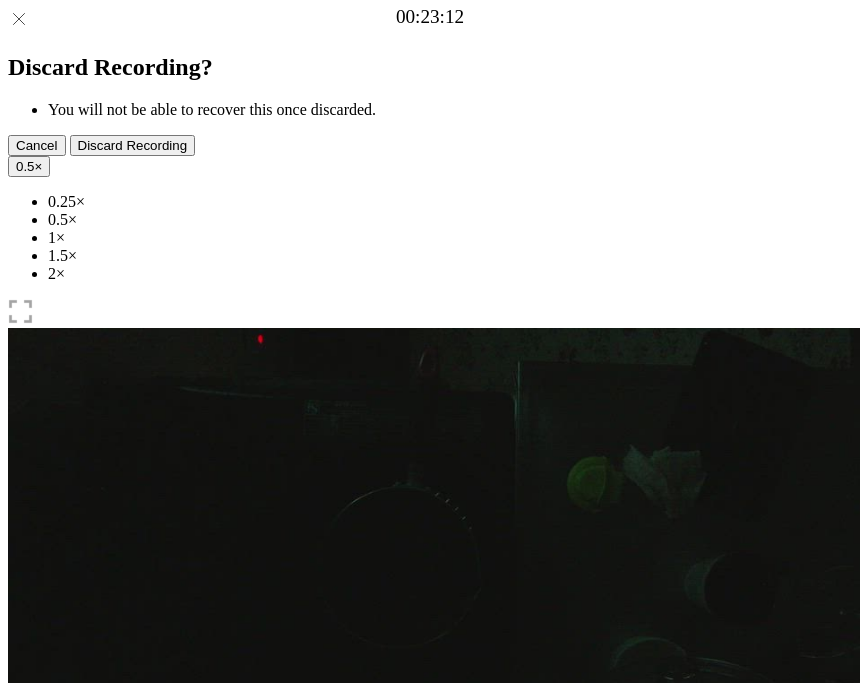 click on "Time elapsed:  00:43
Time remaining:  00:22" at bounding box center [430, 920] 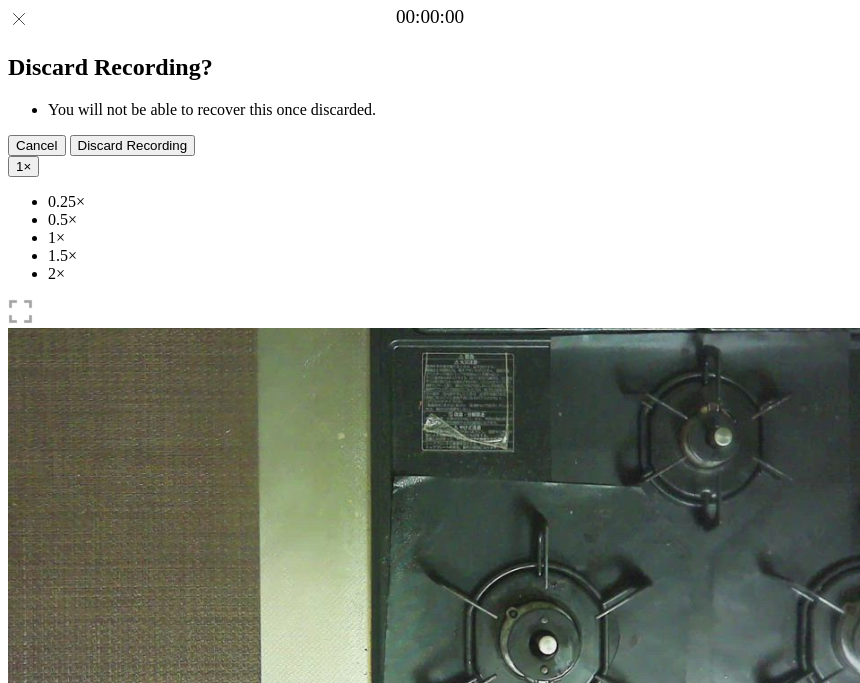 scroll, scrollTop: 0, scrollLeft: 0, axis: both 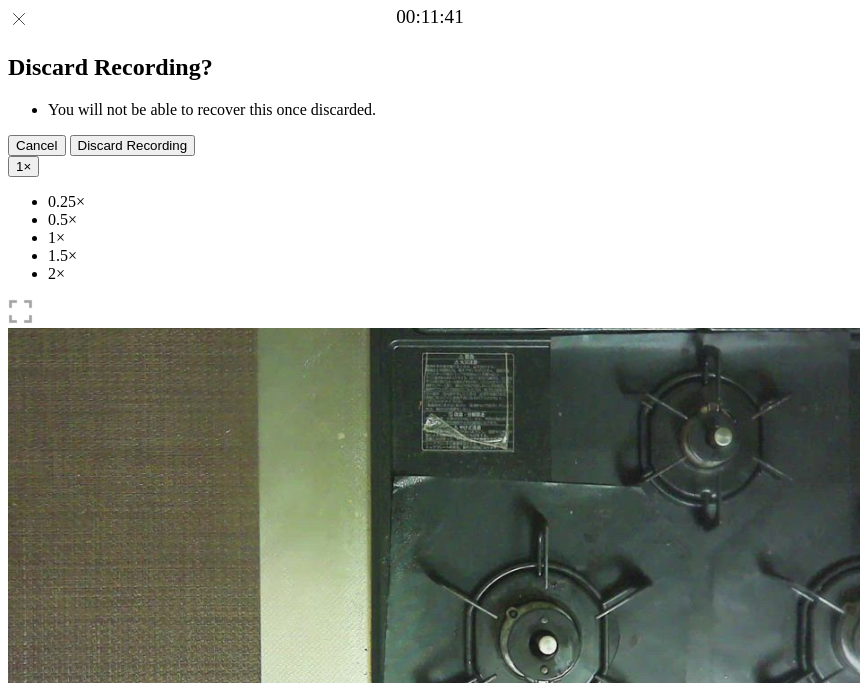 click at bounding box center [120, 1041] 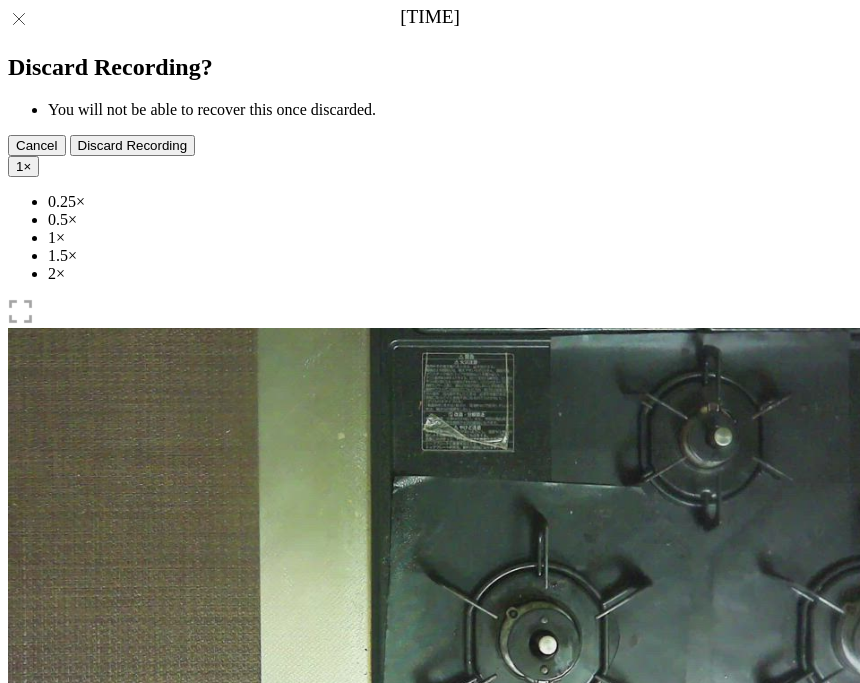 click on "Time elapsed:  [TIME]
Time remaining:  [TIME]" at bounding box center (430, 920) 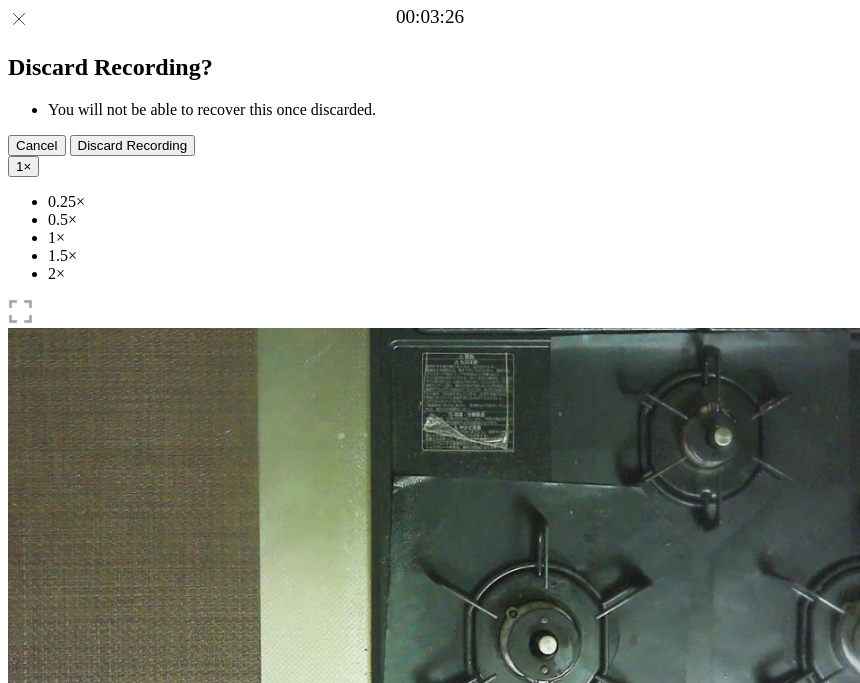 click at bounding box center (44, 1041) 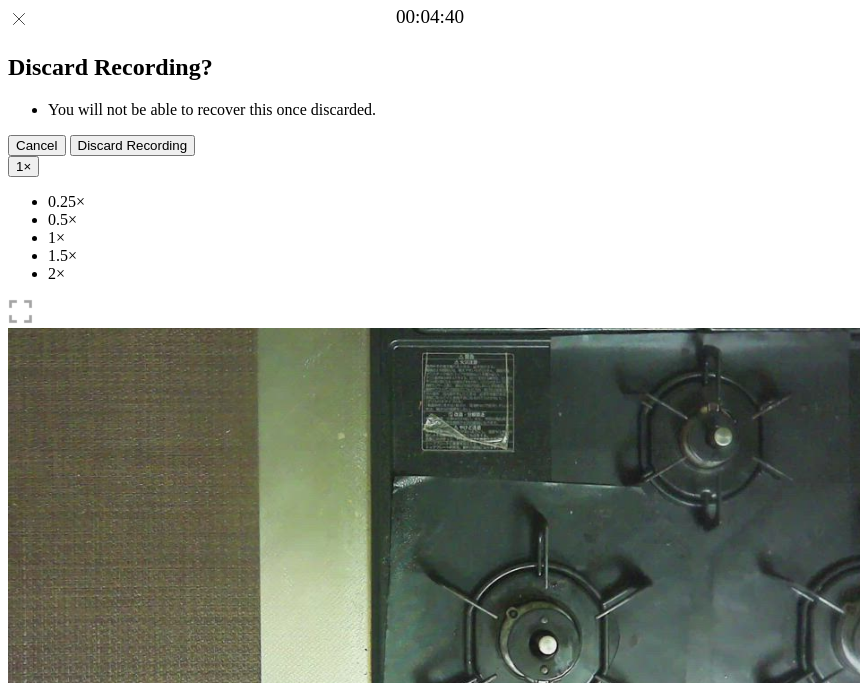 click at bounding box center (23, 990) 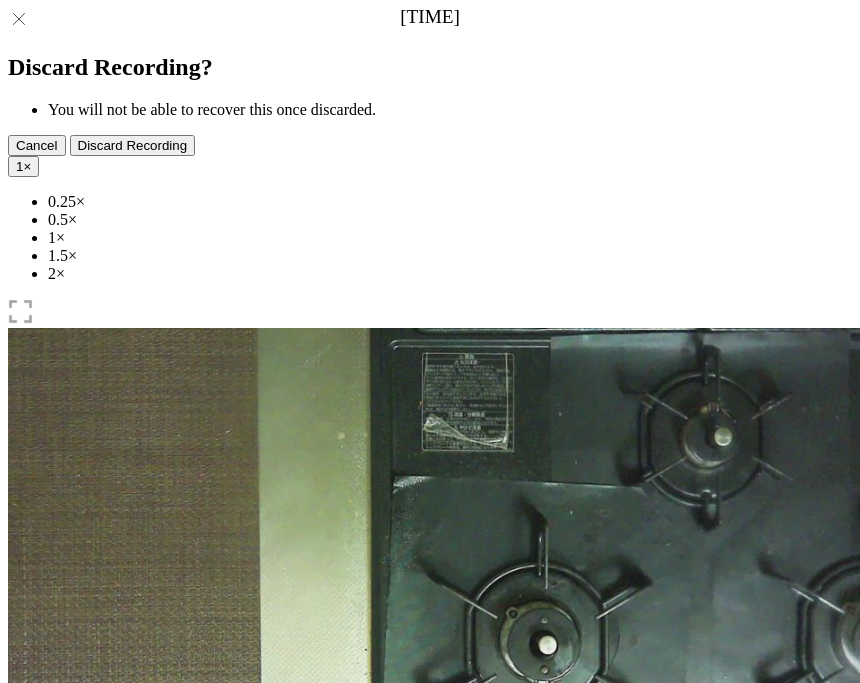 click at bounding box center (23, 990) 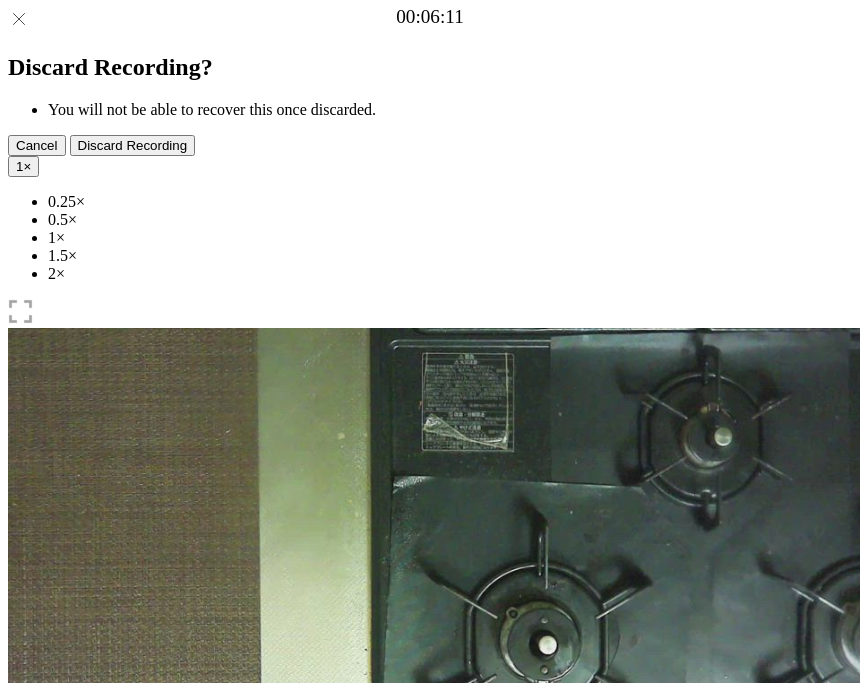 click on "Time elapsed:  [TIME]
Time remaining:  [TIME]" at bounding box center [430, 920] 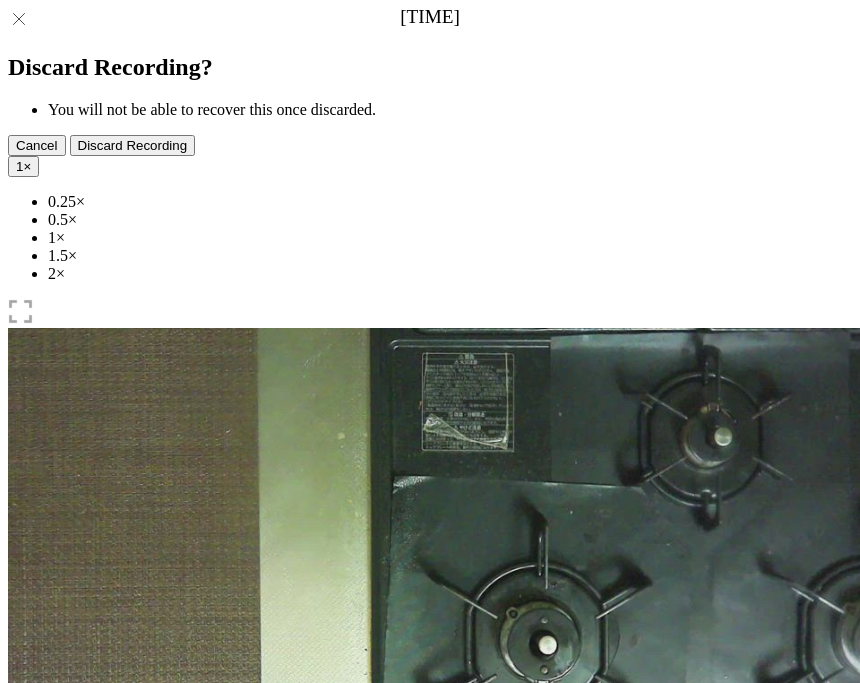 click at bounding box center (109, 1040) 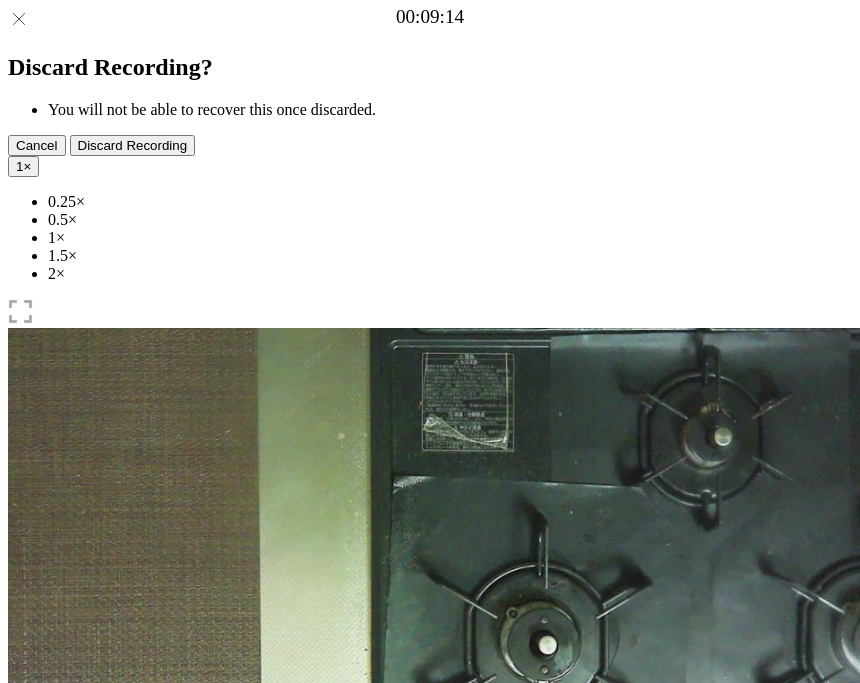 click on "Time elapsed:  [TIME]
Time remaining:  [TIME]" at bounding box center [430, 920] 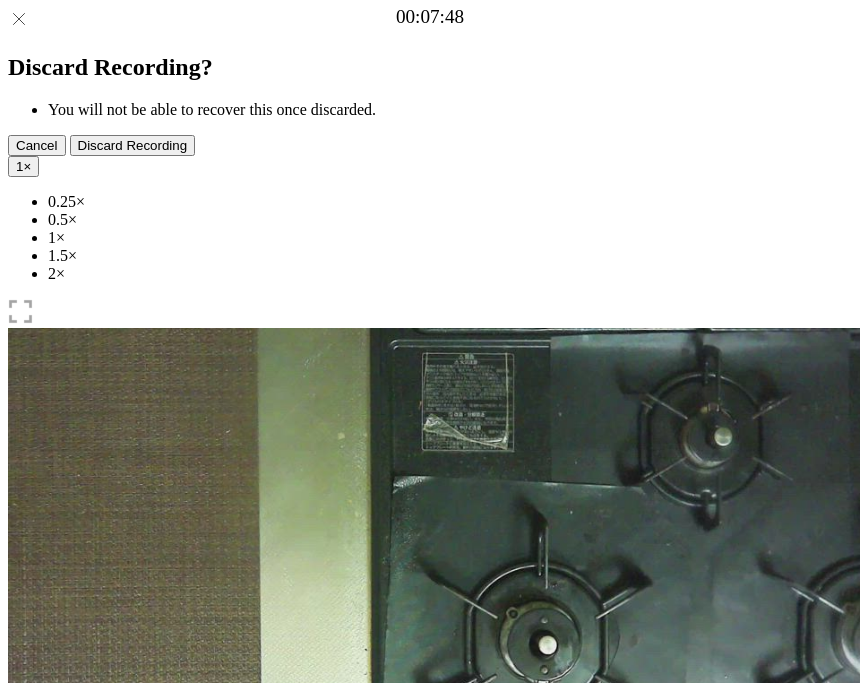 click on "Time elapsed:  [TIME]
Time remaining:  [TIME]" at bounding box center (430, 920) 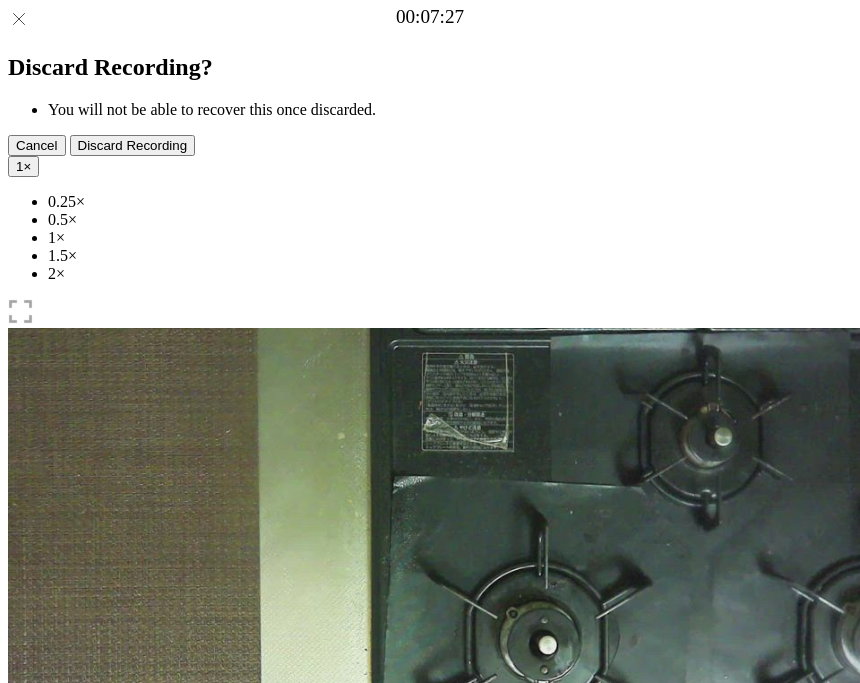click on "Time elapsed:  [TIME]
Time remaining:  [TIME]" at bounding box center (430, 920) 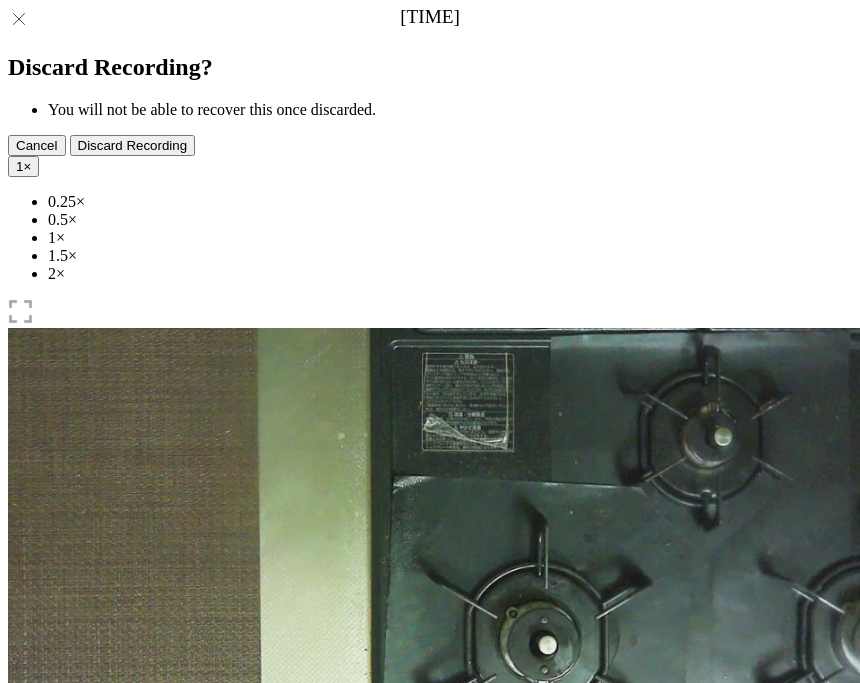 click on "Time elapsed:  [TIME]
Time remaining:  [TIME]" at bounding box center [430, 920] 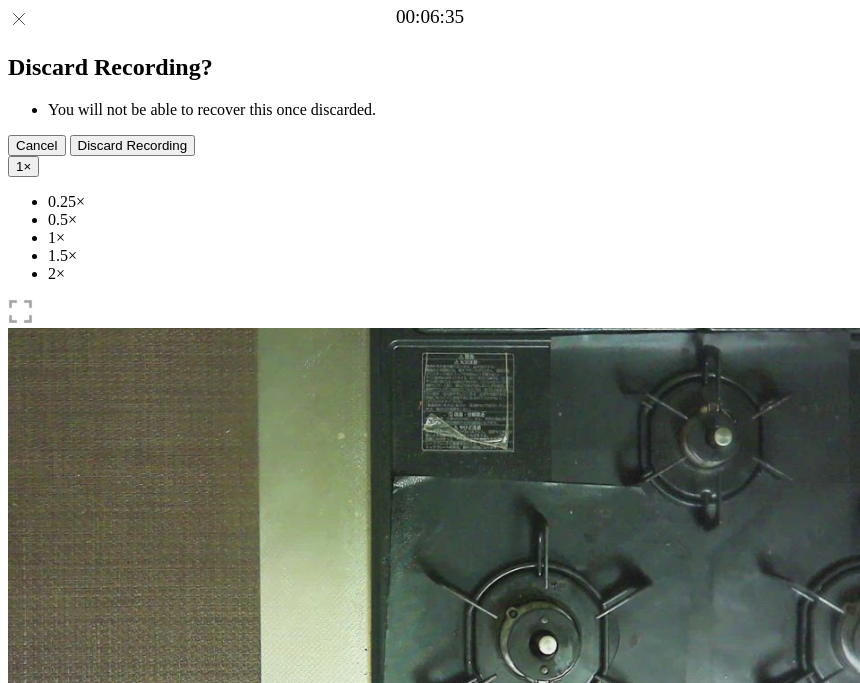 click on "Time elapsed:  [TIME]
Time remaining:  [TIME]" at bounding box center (430, 920) 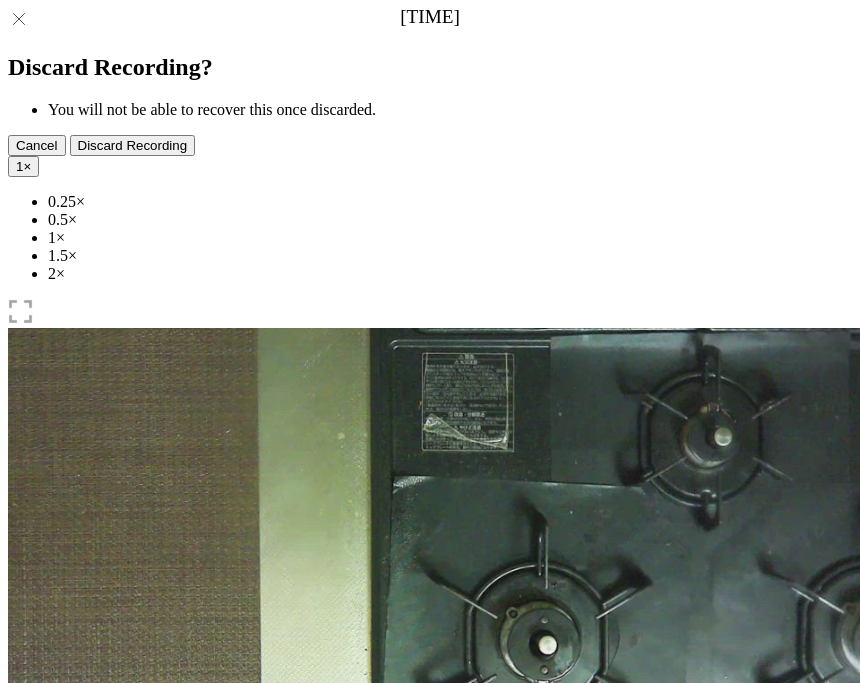 click at bounding box center (430, 902) 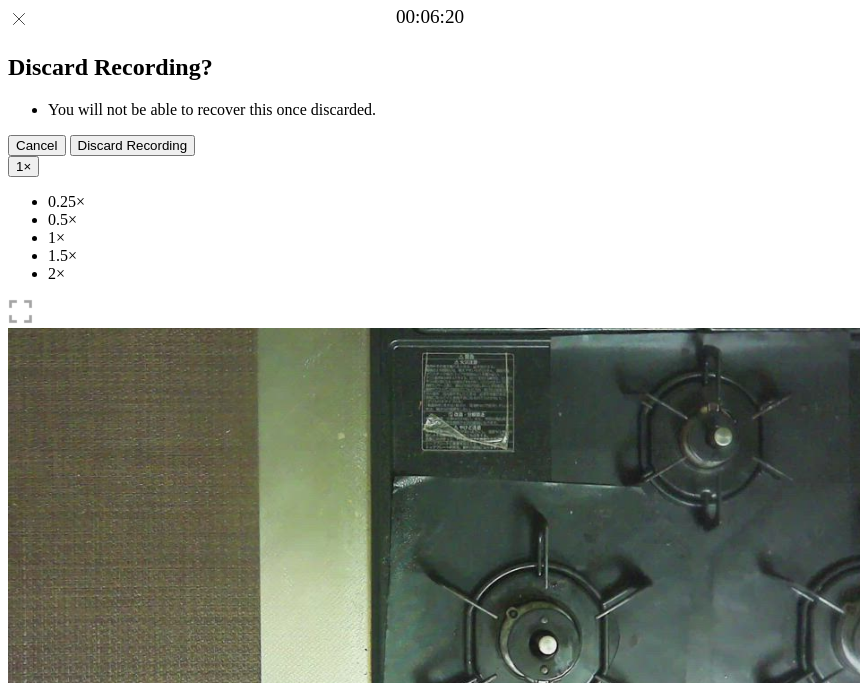 click at bounding box center [430, 902] 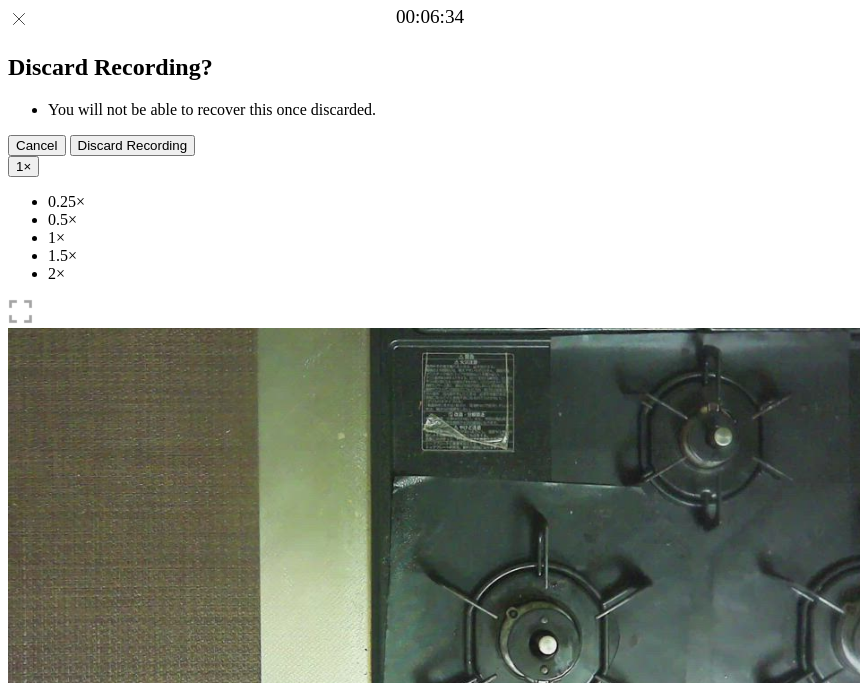 click on "Time elapsed:  [TIME]
Time remaining:  [TIME]" at bounding box center (430, 920) 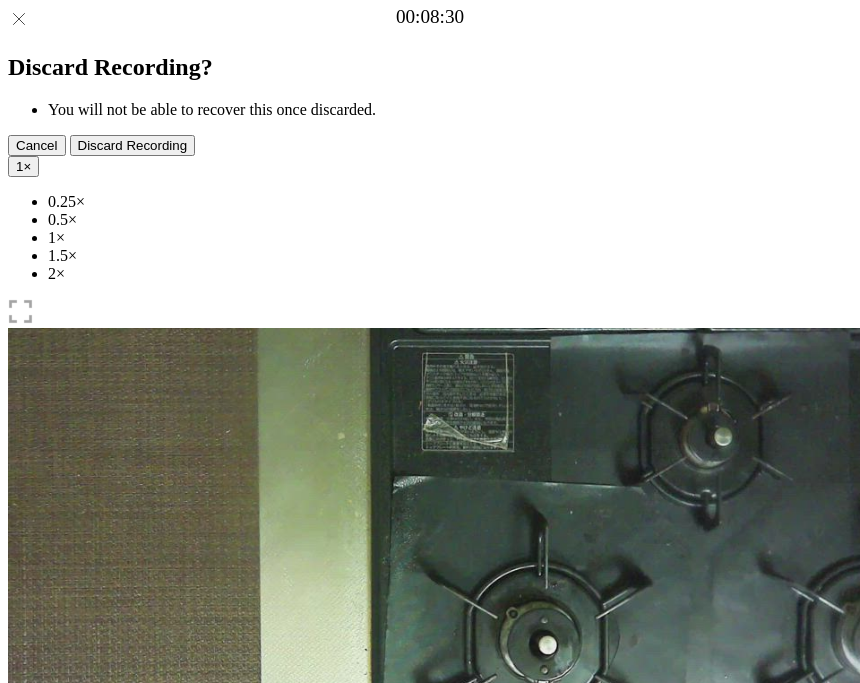 click at bounding box center (430, 902) 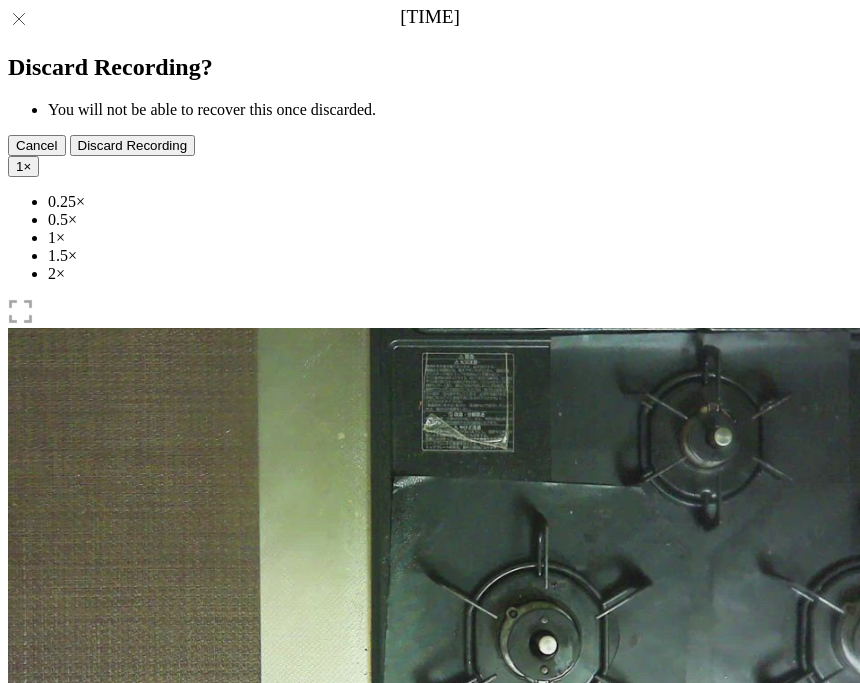 click on "Time elapsed:  [TIME]
Time remaining:  [TIME]" at bounding box center [430, 920] 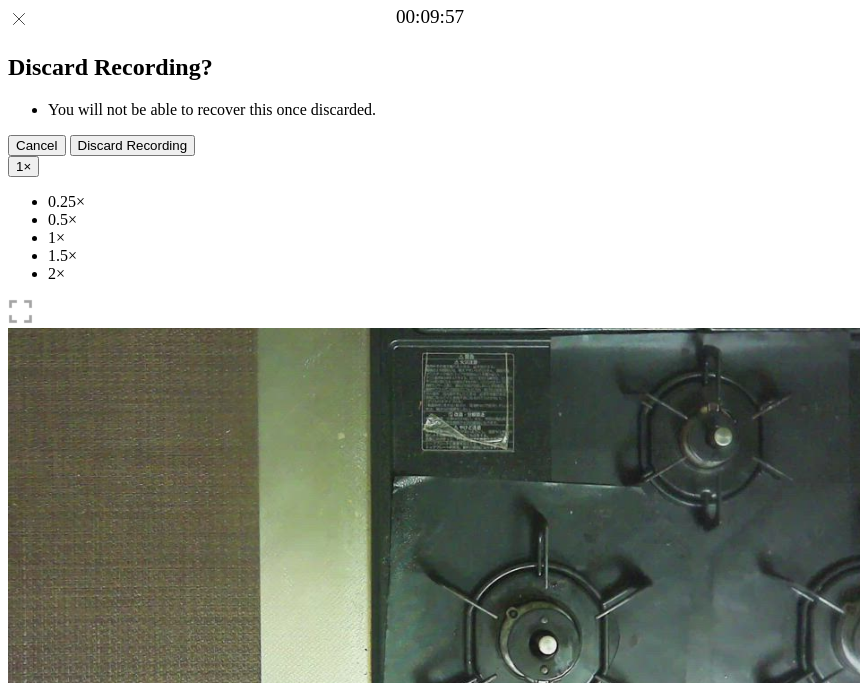 click on "Time elapsed:  [TIME]
Time remaining:  [TIME]" at bounding box center [430, 920] 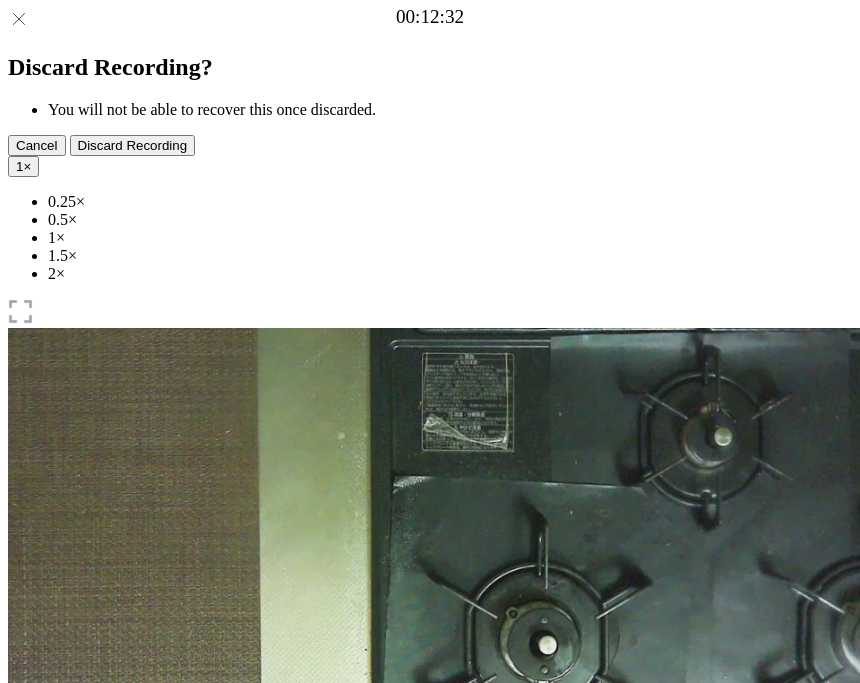 click on "Time elapsed:  [TIME]
Time remaining:  [TIME]" at bounding box center (430, 920) 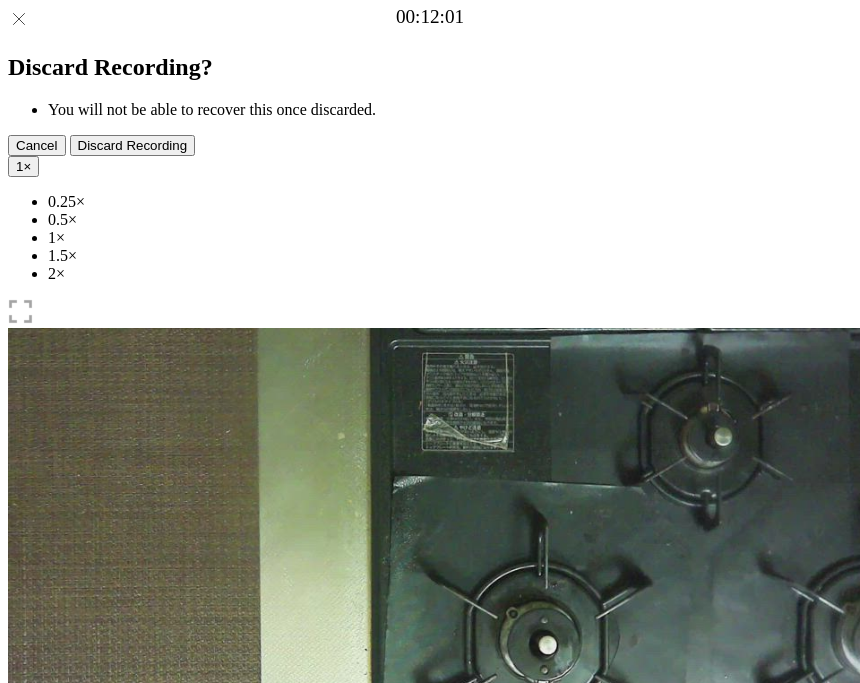 click on "Time elapsed:  [TIME]
Time remaining:  [TIME]" at bounding box center (430, 920) 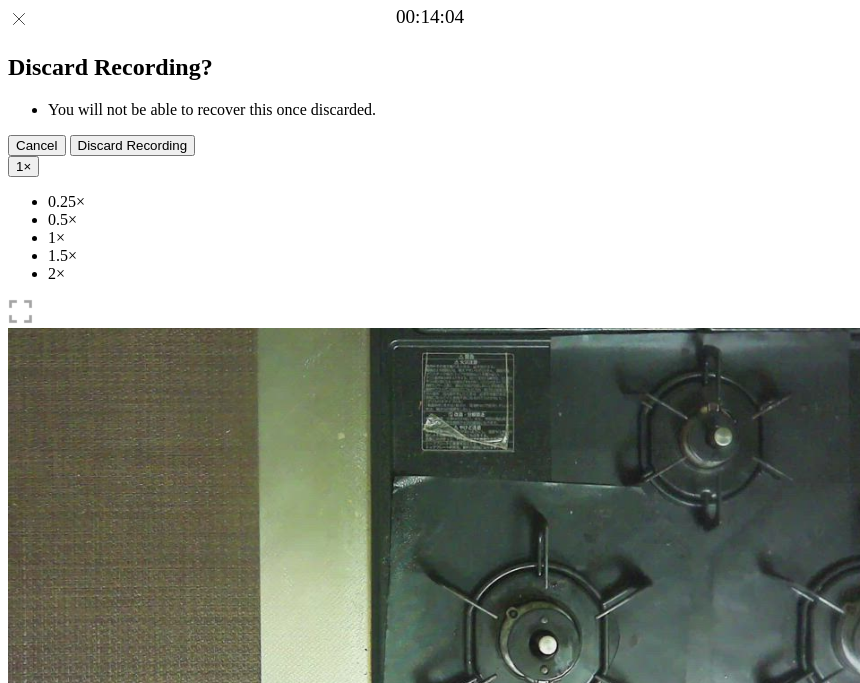 click at bounding box center [130, 1040] 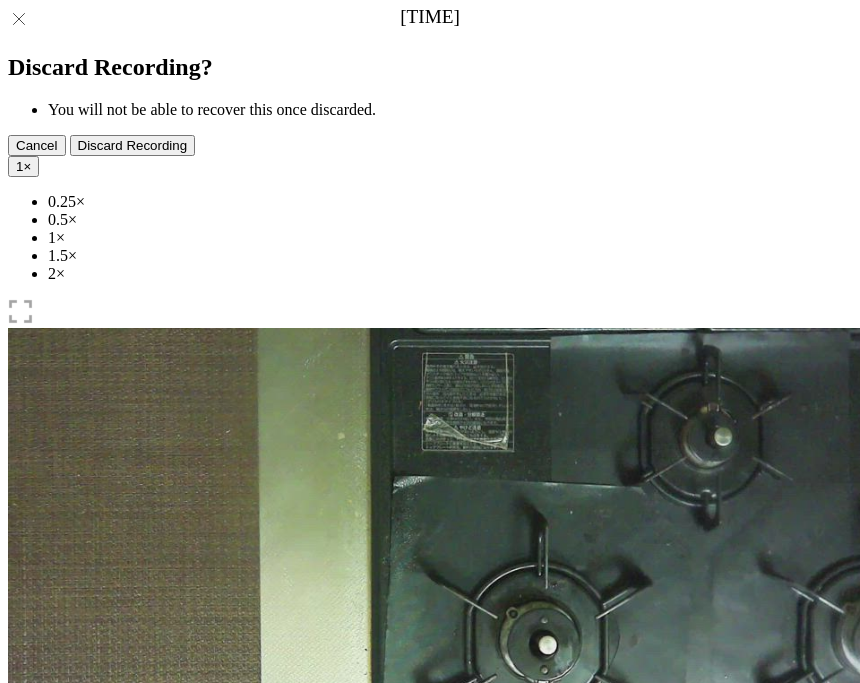 click on "Time elapsed:  [TIME]
Time remaining:  [TIME]" at bounding box center (430, 920) 